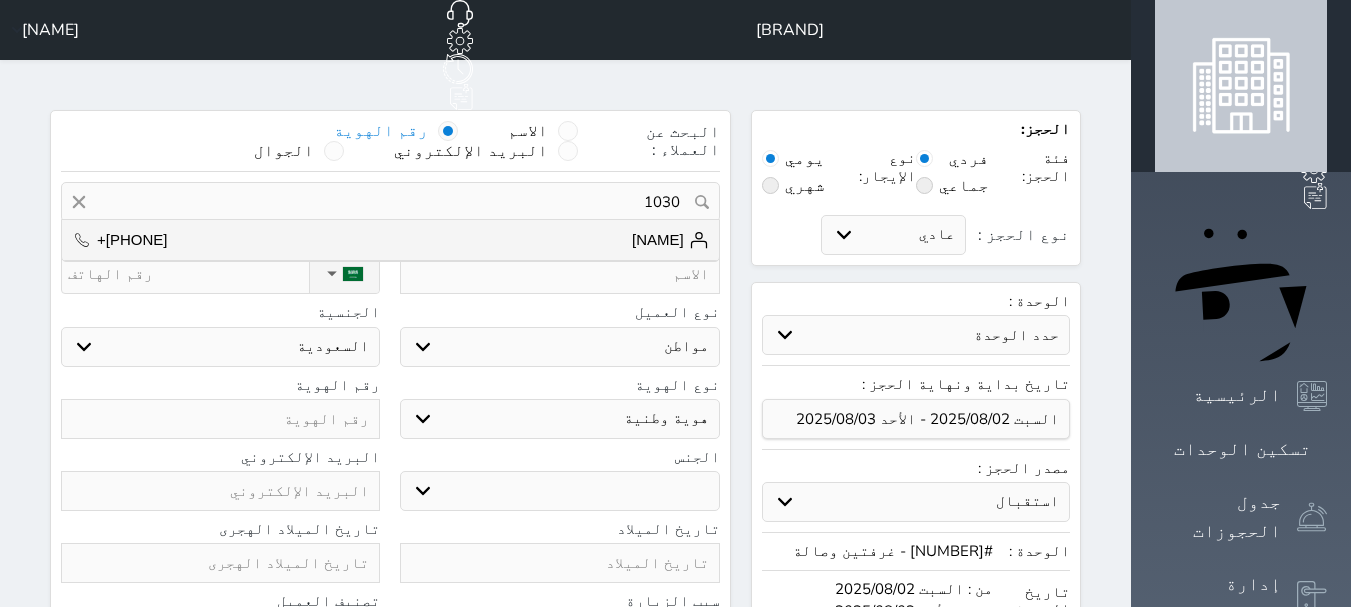 select on "[NUMBER]" 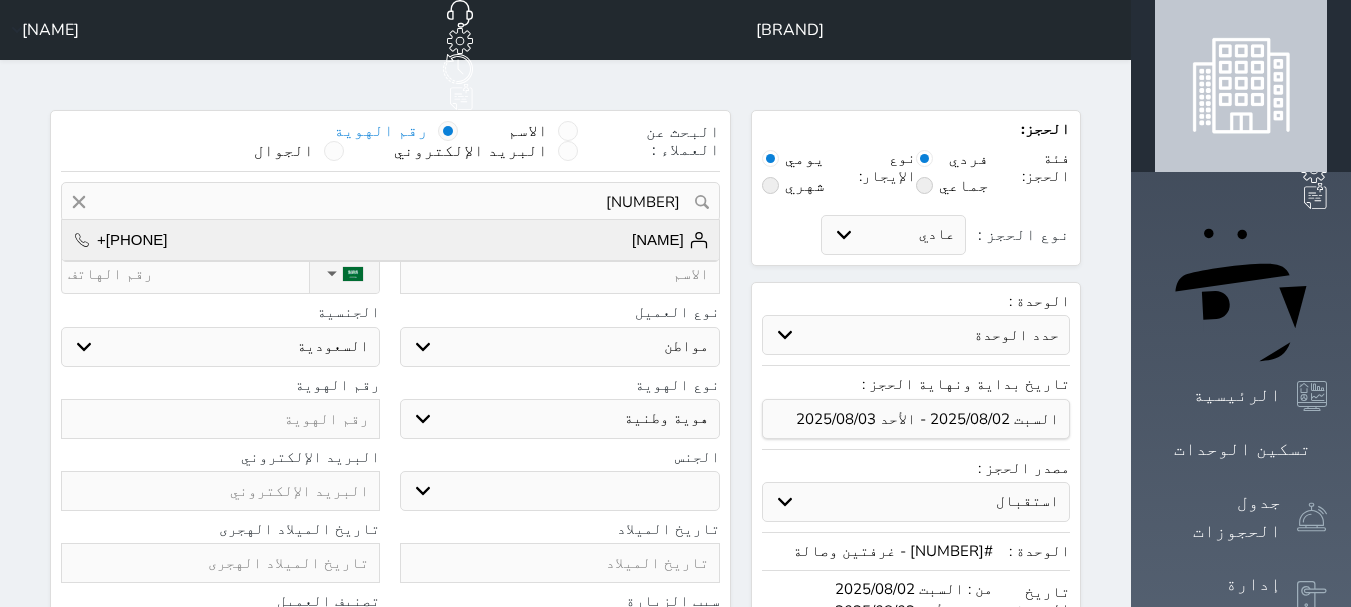 click on "[NAME]" at bounding box center [670, 240] 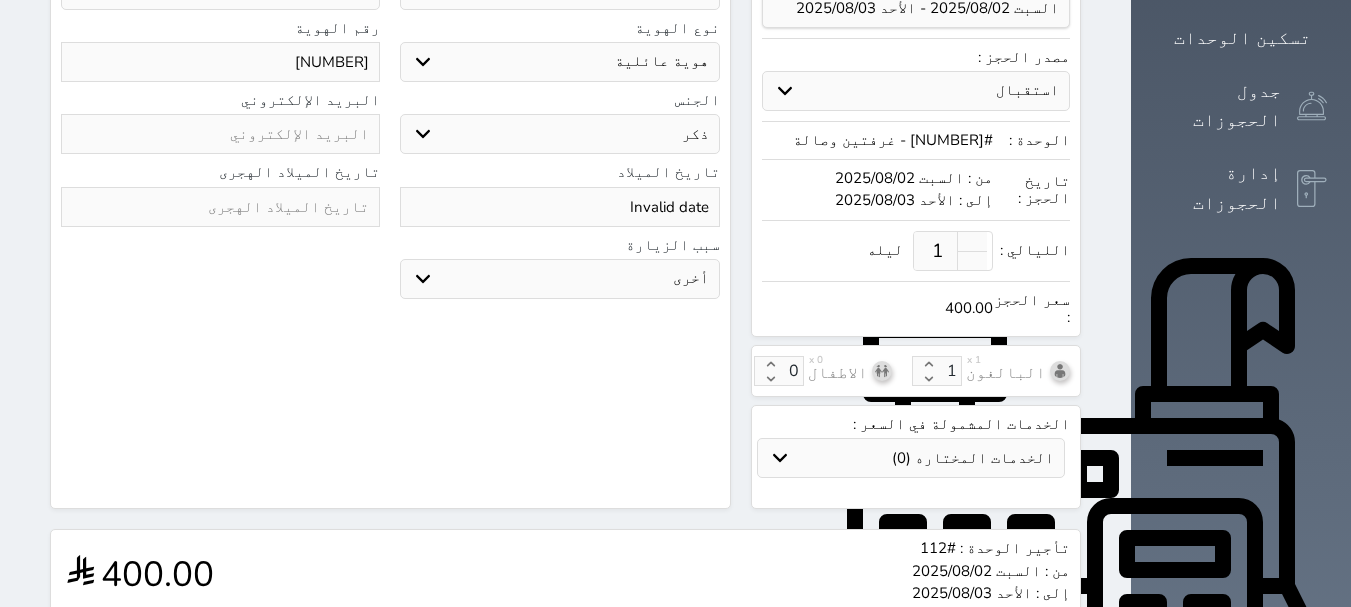 scroll, scrollTop: 400, scrollLeft: 0, axis: vertical 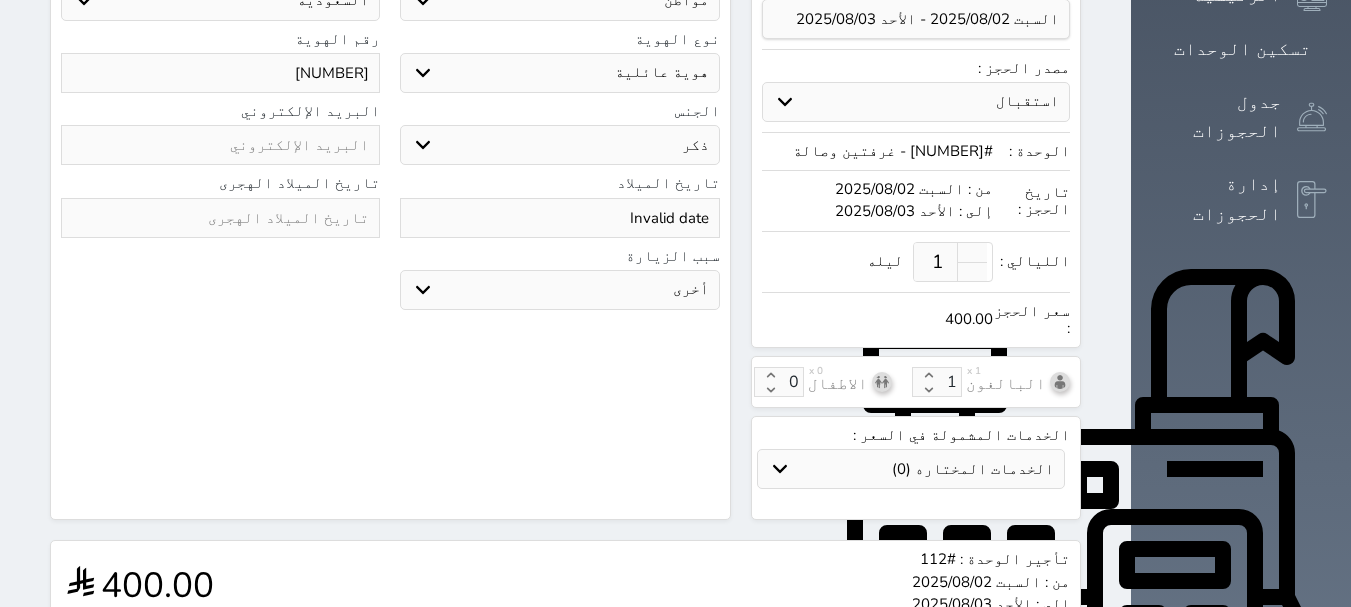 click on "1" at bounding box center (938, 262) 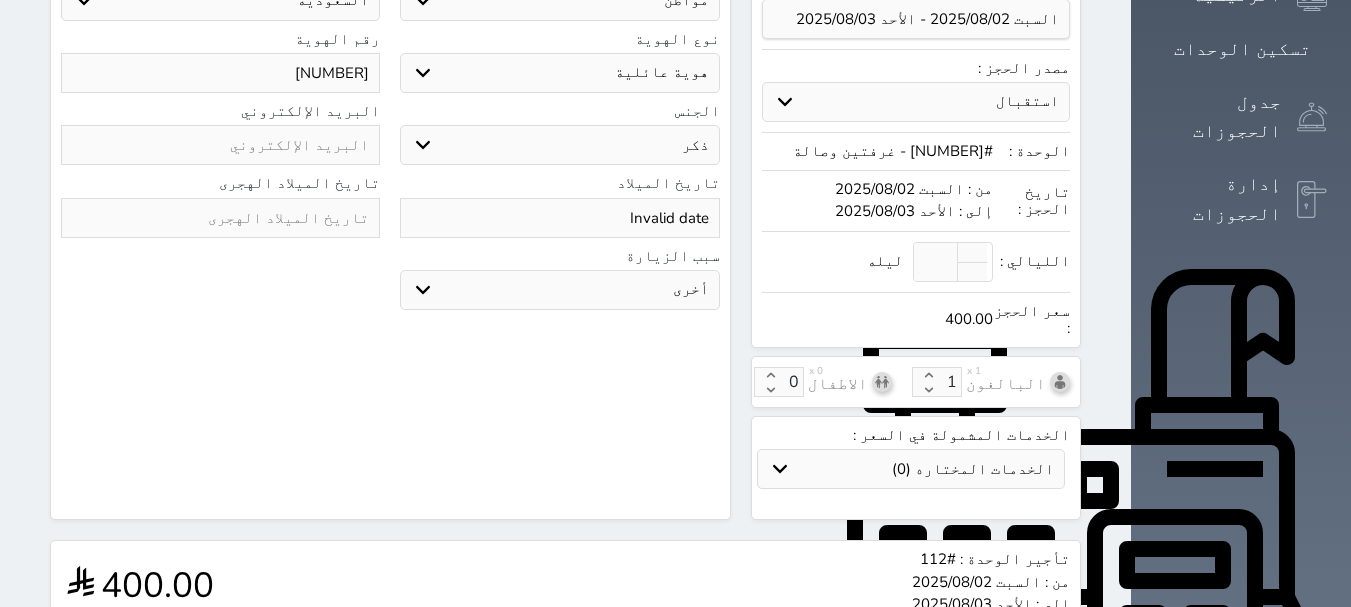 type on "1" 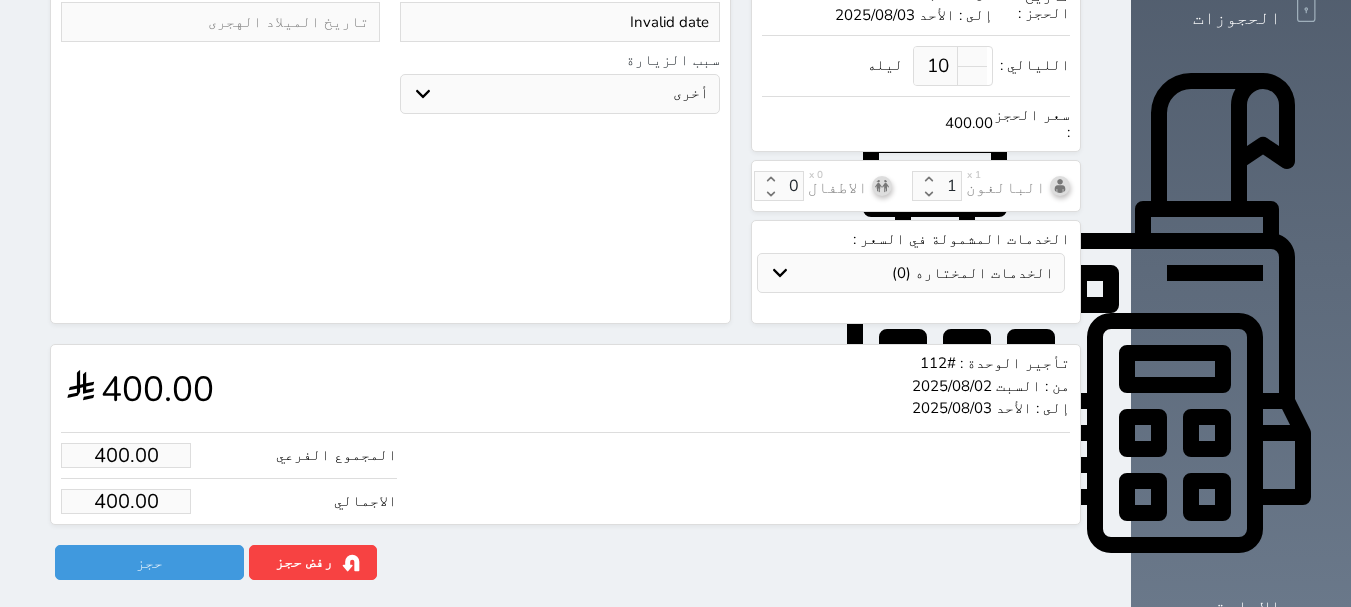scroll, scrollTop: 600, scrollLeft: 0, axis: vertical 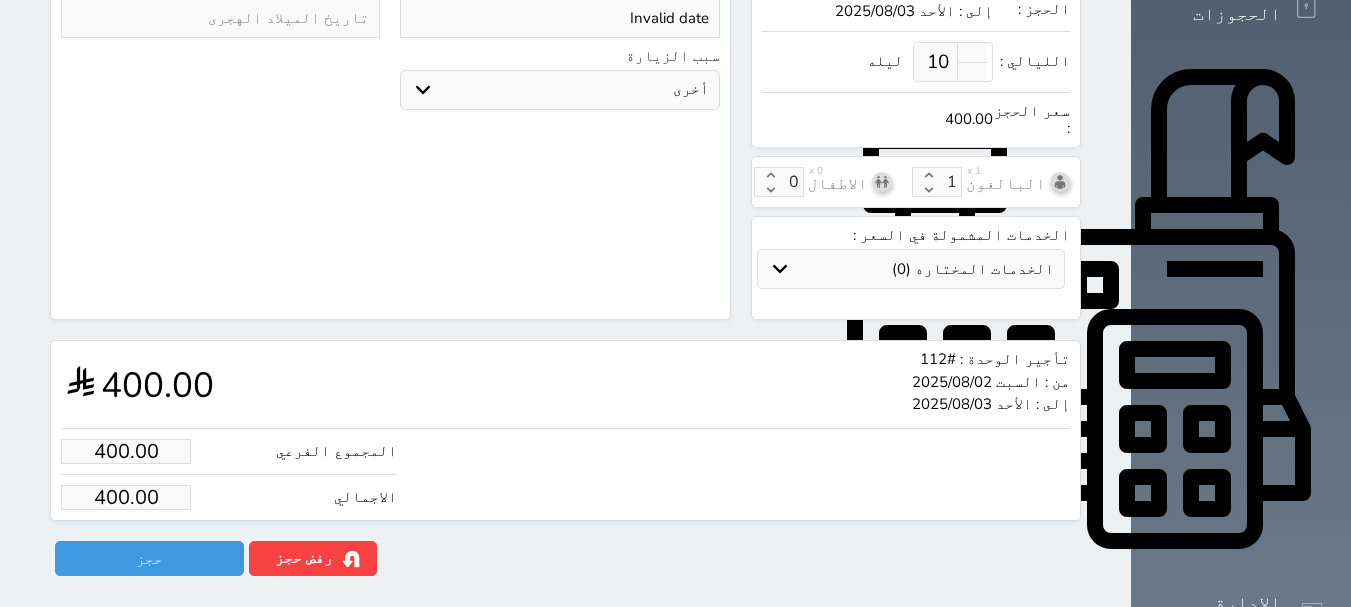 type on "10" 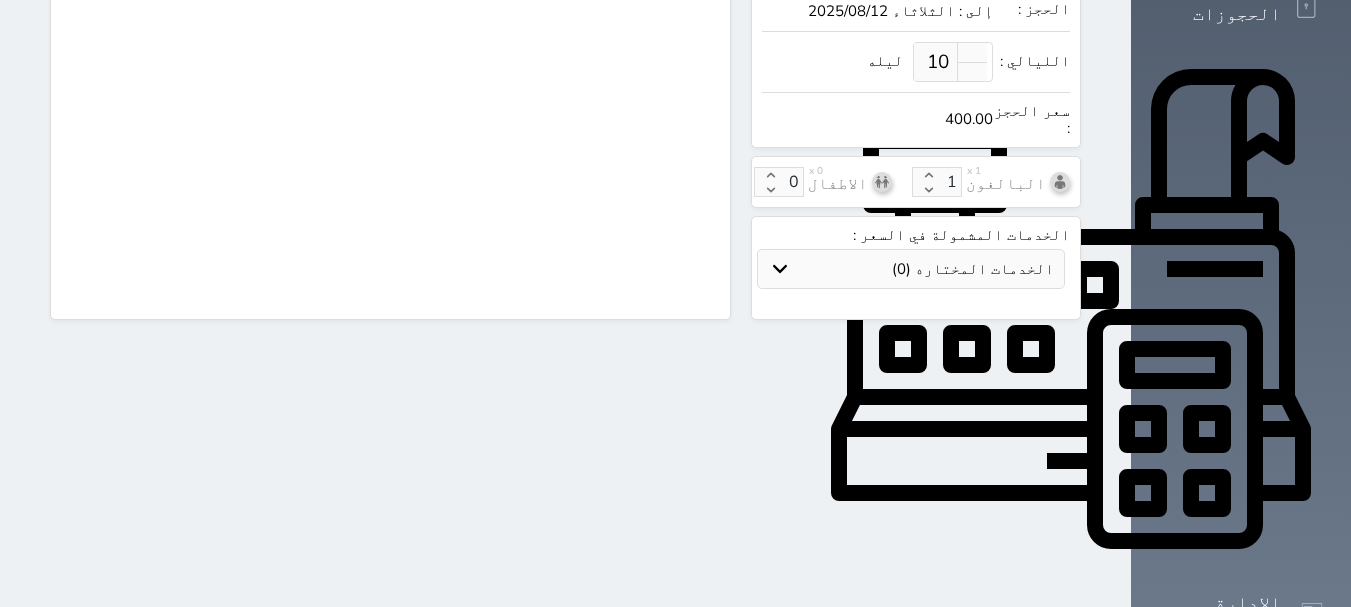 click on "البحث عن العملاء :        الاسم       رقم الهوية       البريد الإلكتروني       الجوال       [NAME]     ||  +[PHONE]     تغيير العميل" at bounding box center [390, -85] 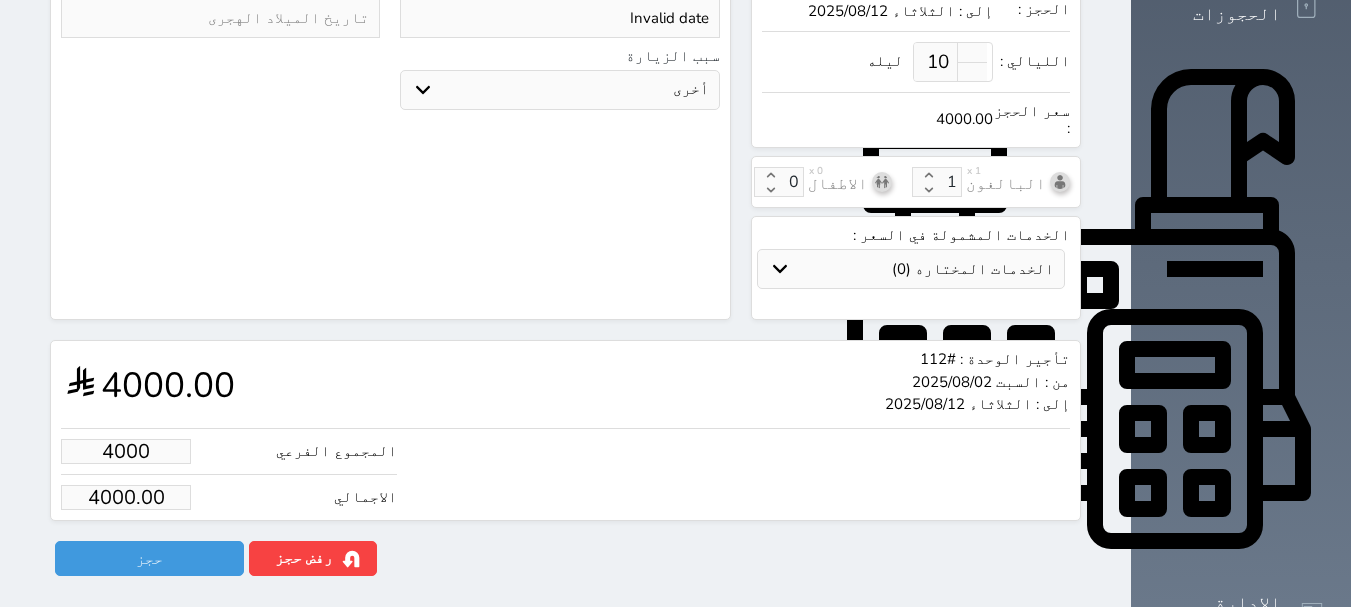 click on "4000" at bounding box center [126, 451] 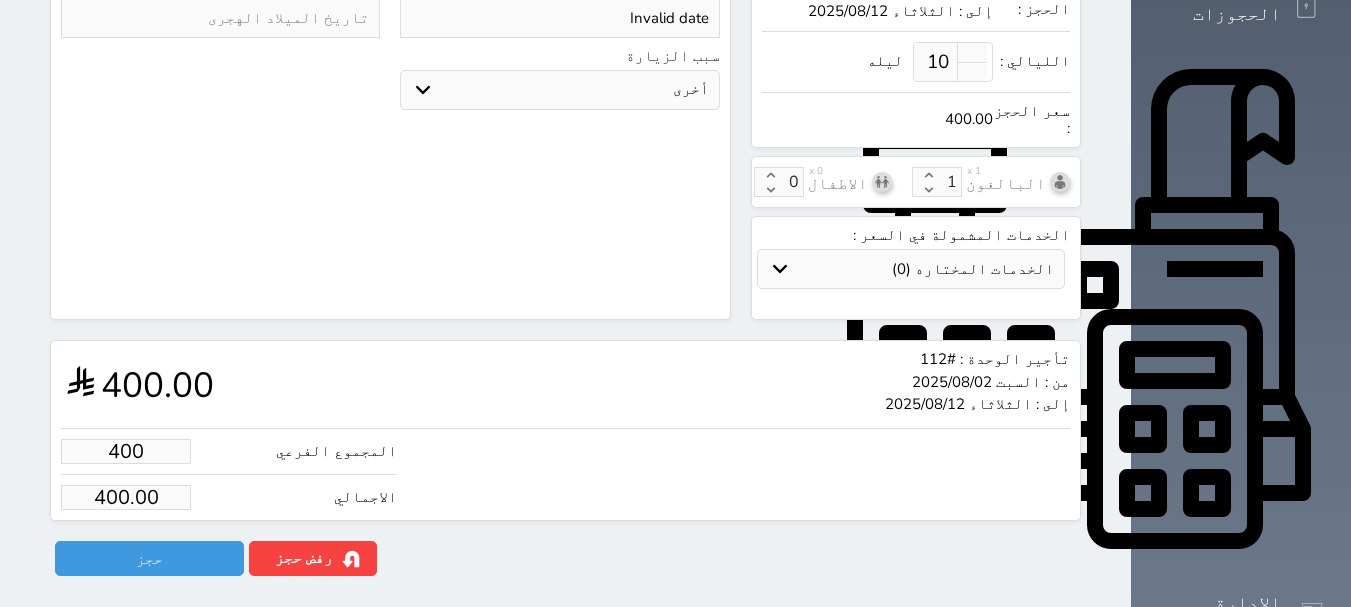 type on "40" 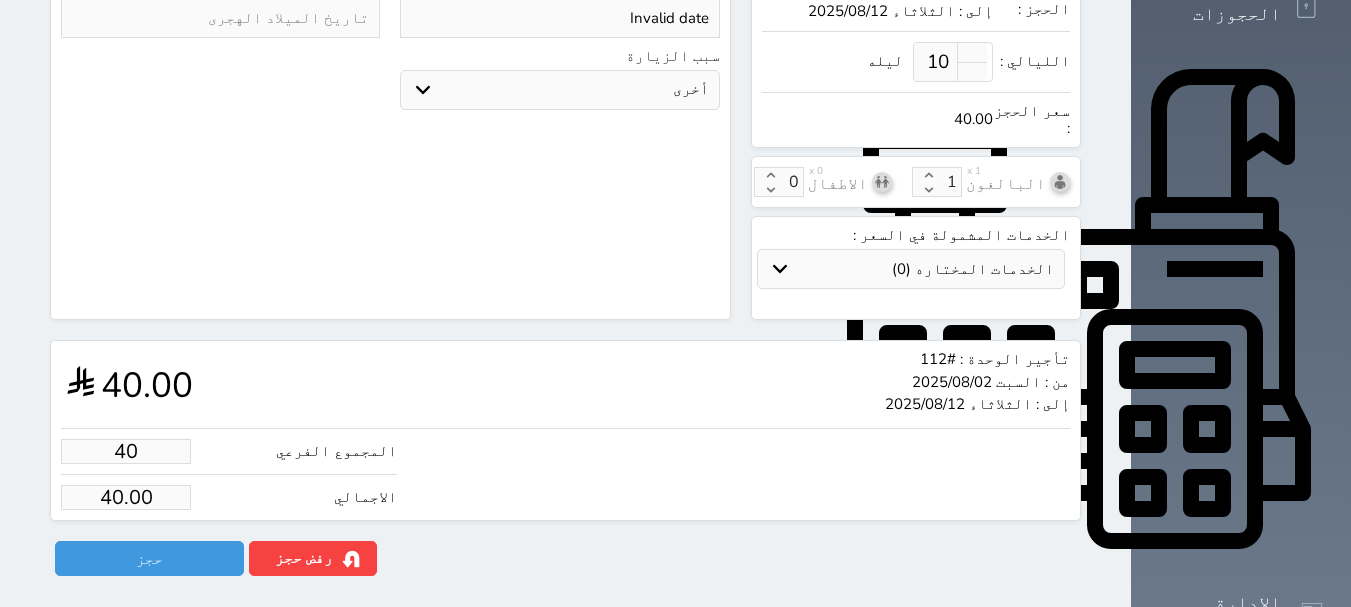 type on "4" 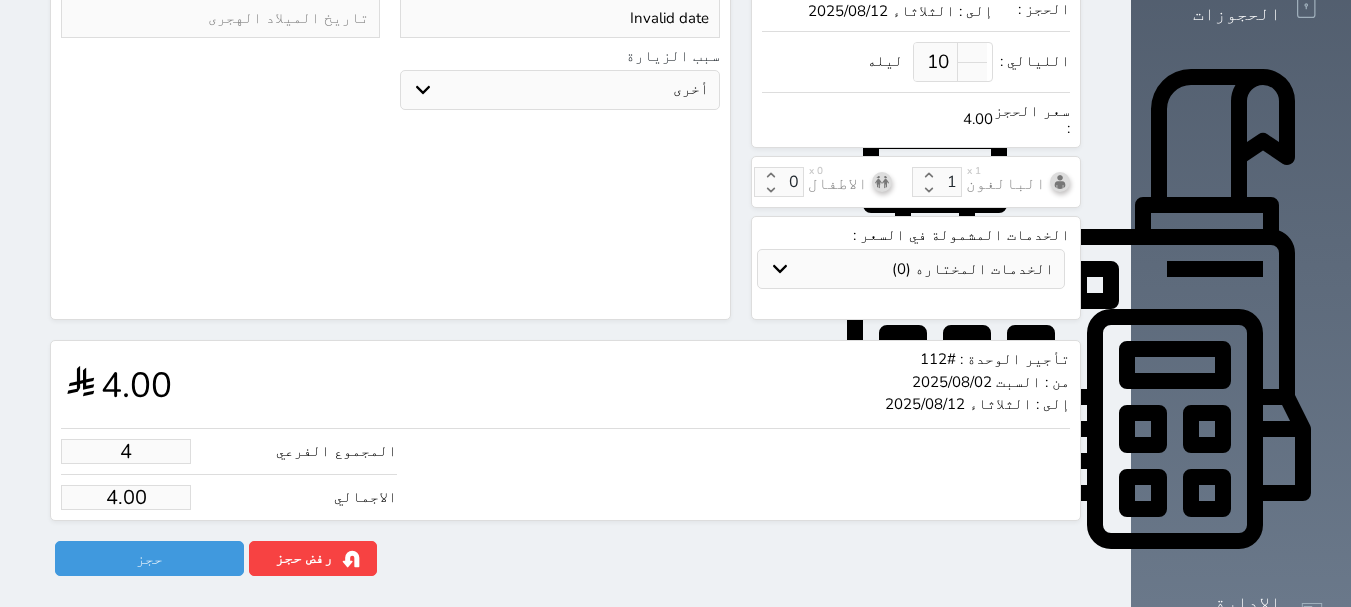 type on "1" 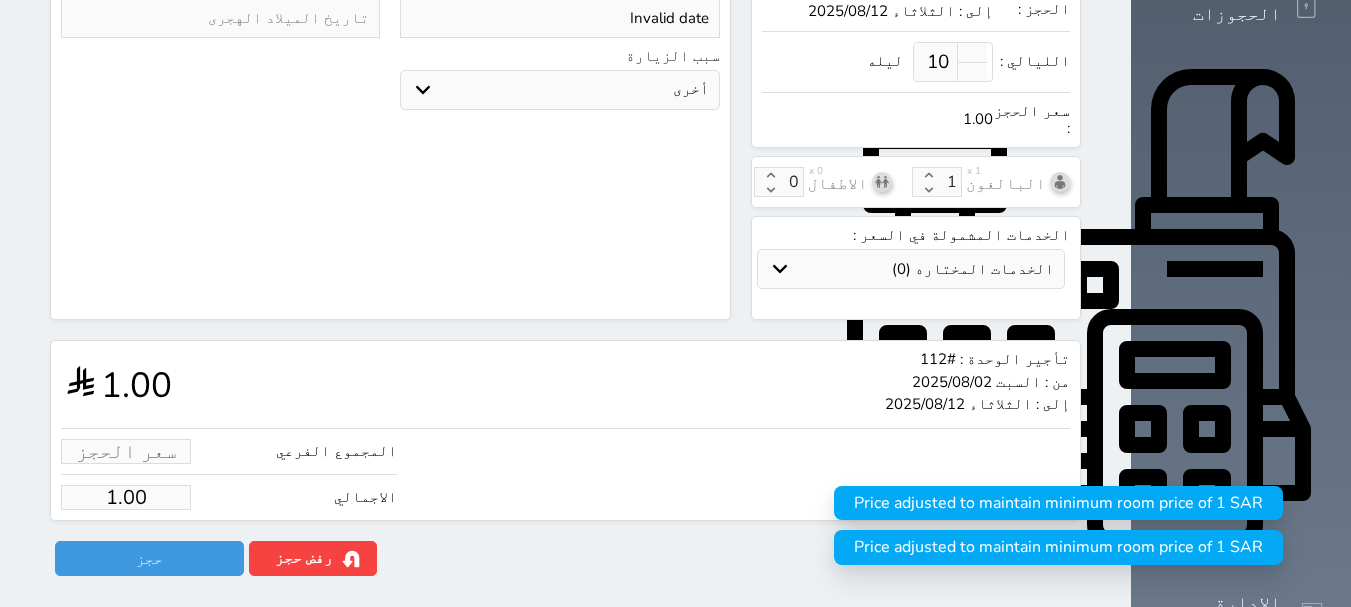type on "2" 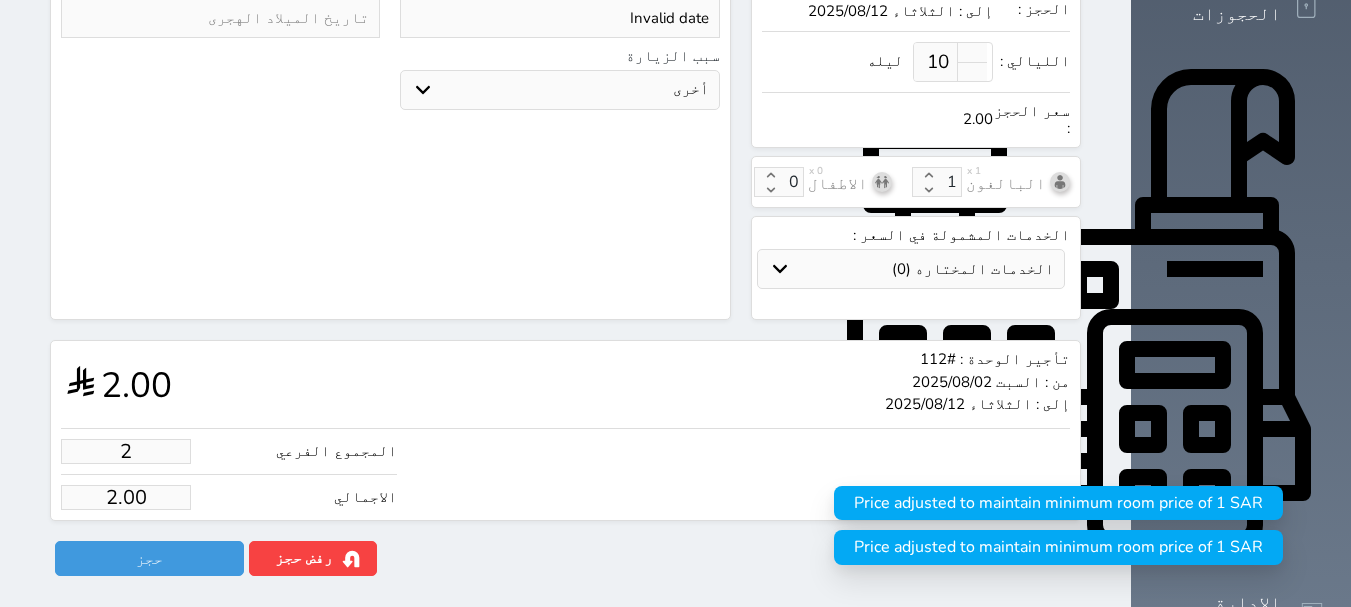 type on "25" 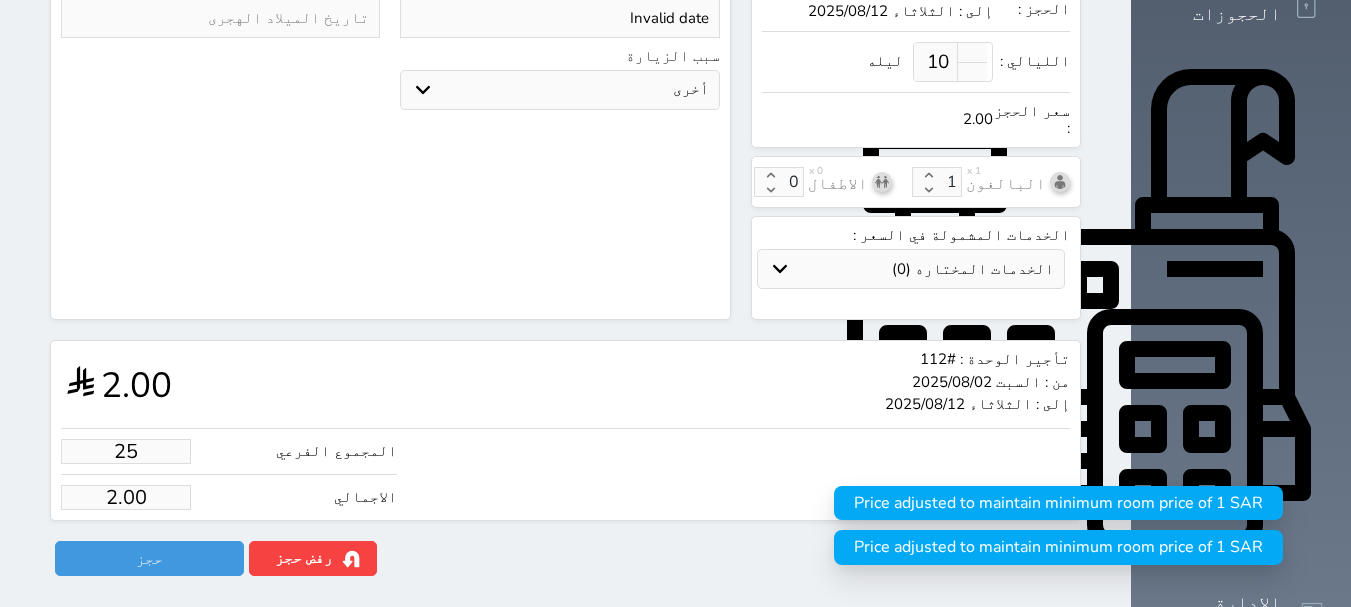 type on "25.00" 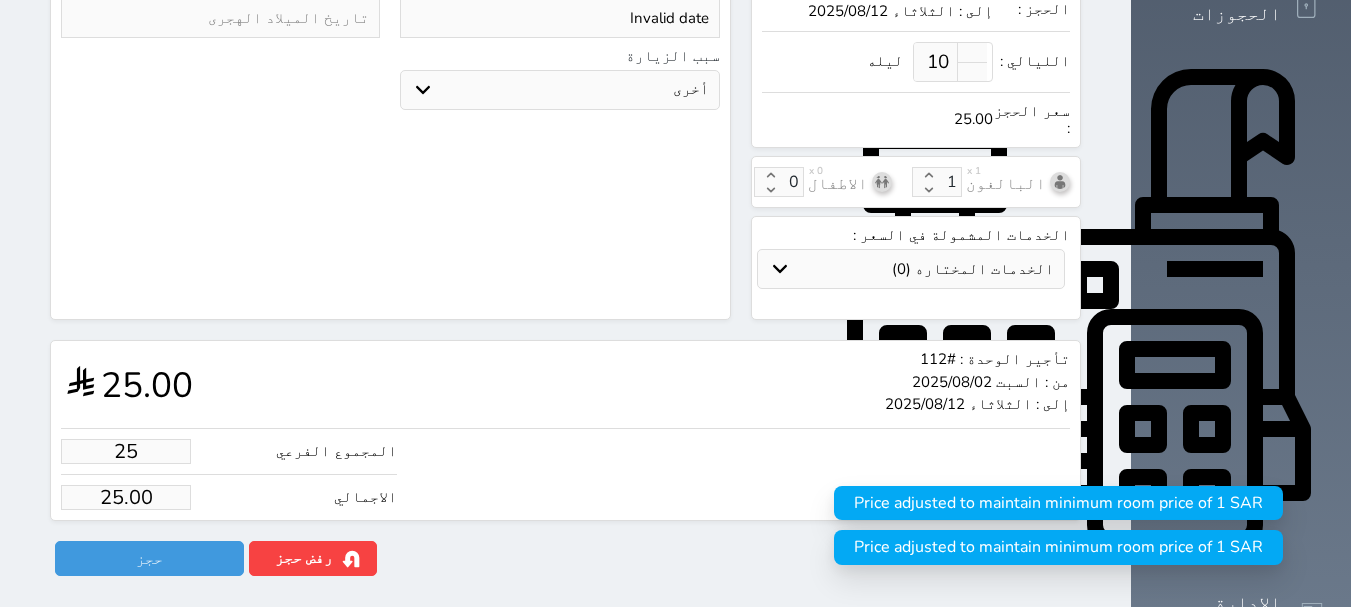 type on "250" 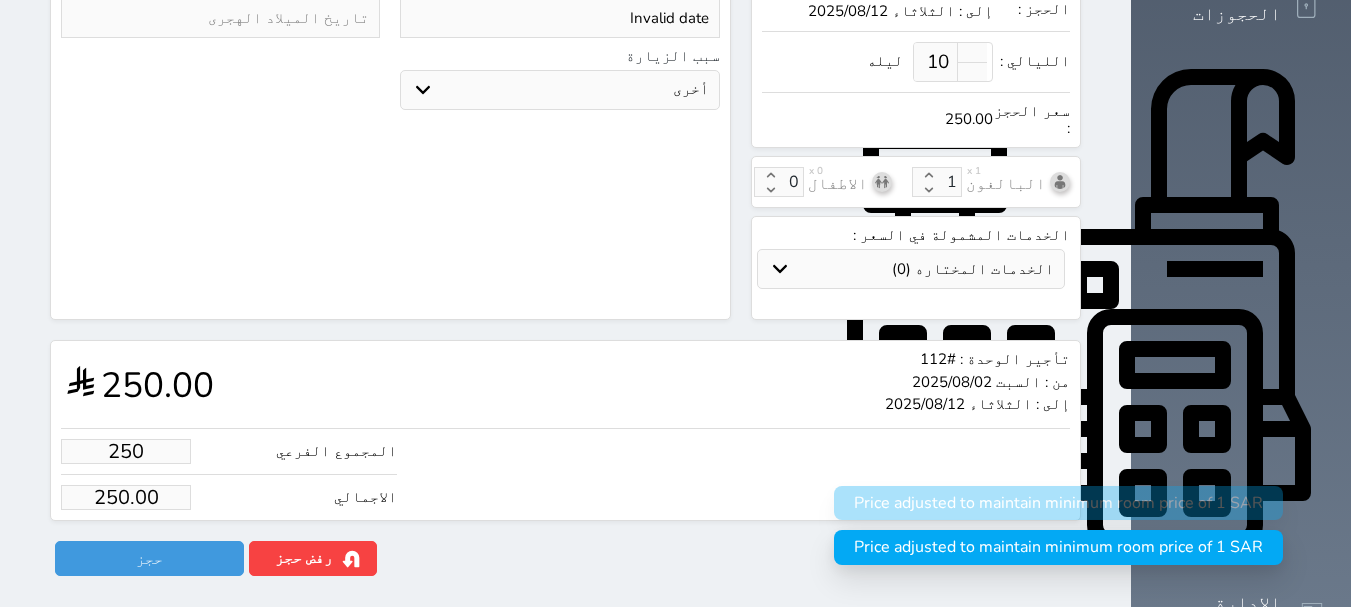 type on "2500" 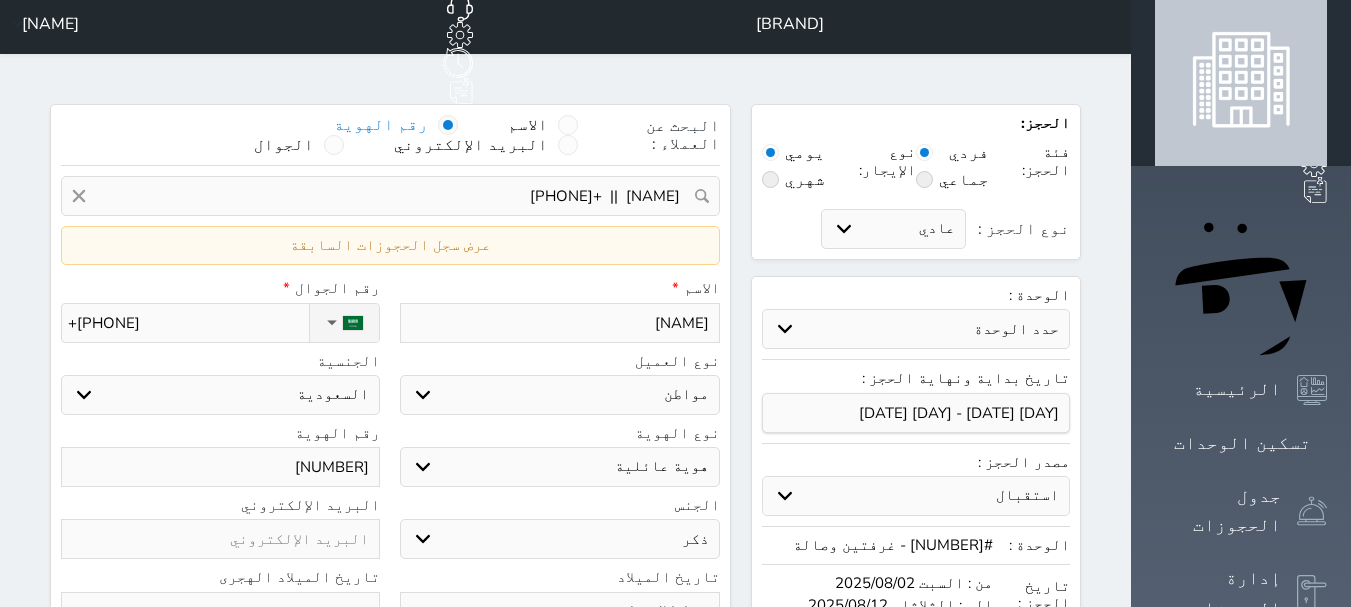 scroll, scrollTop: 0, scrollLeft: 0, axis: both 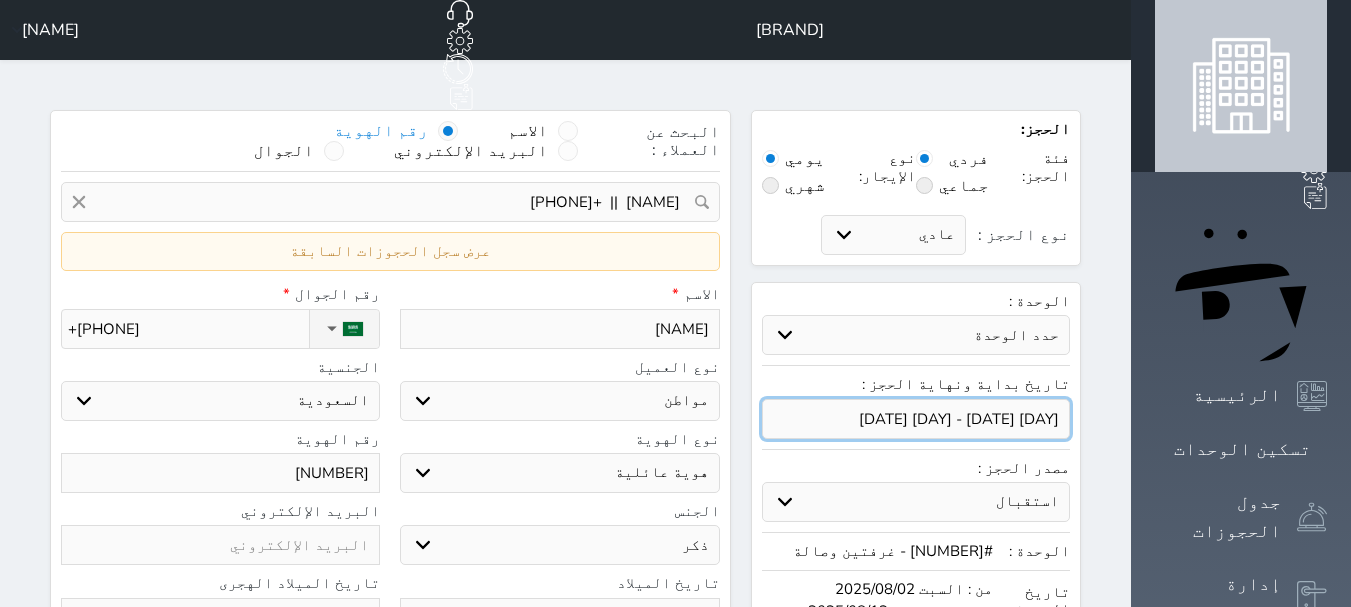 type on "2500.00" 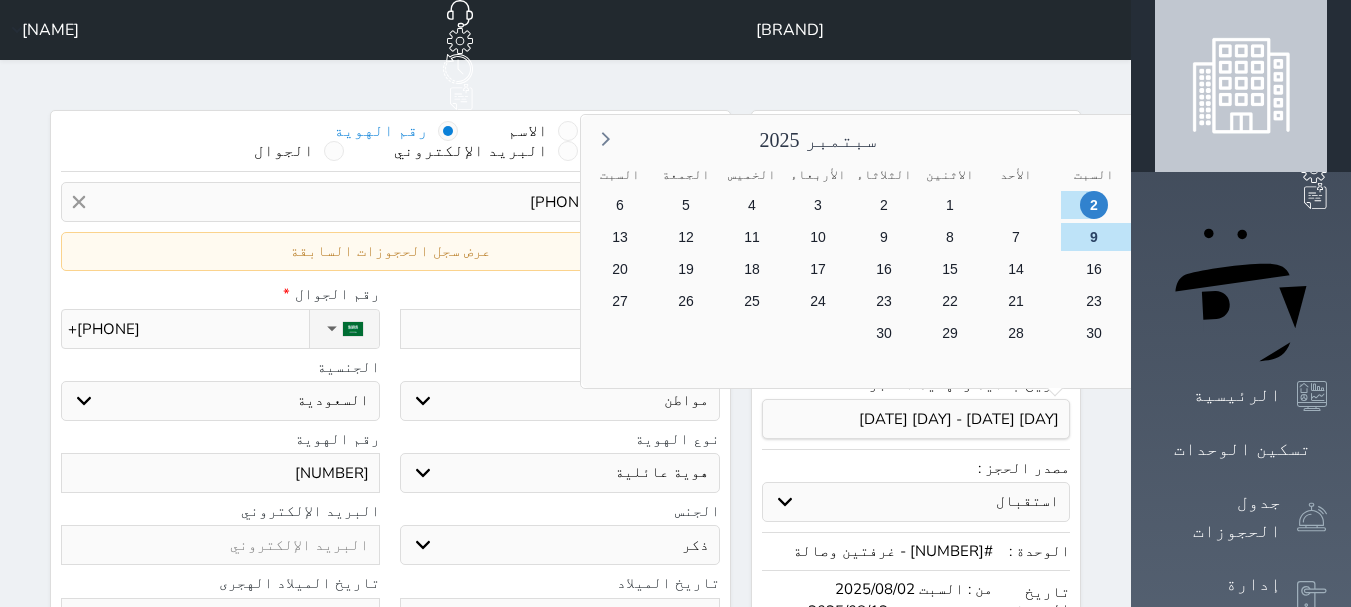 click on "1" at bounding box center (1159, 205) 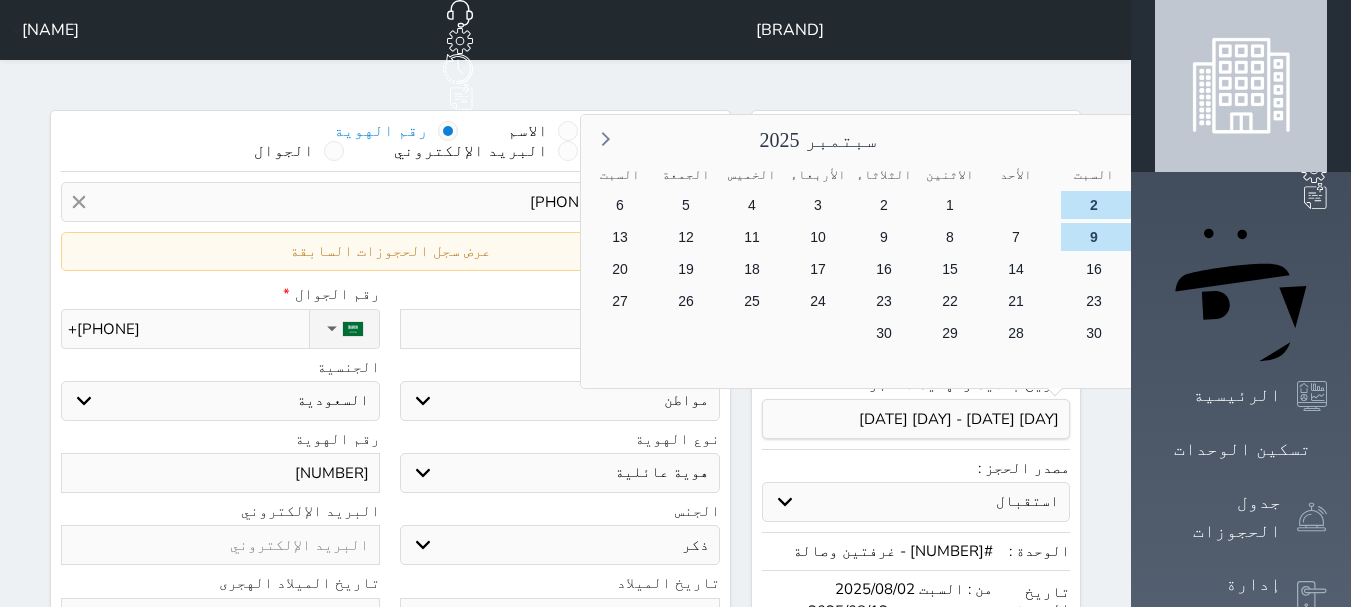 click on "11" at bounding box center (1423, 269) 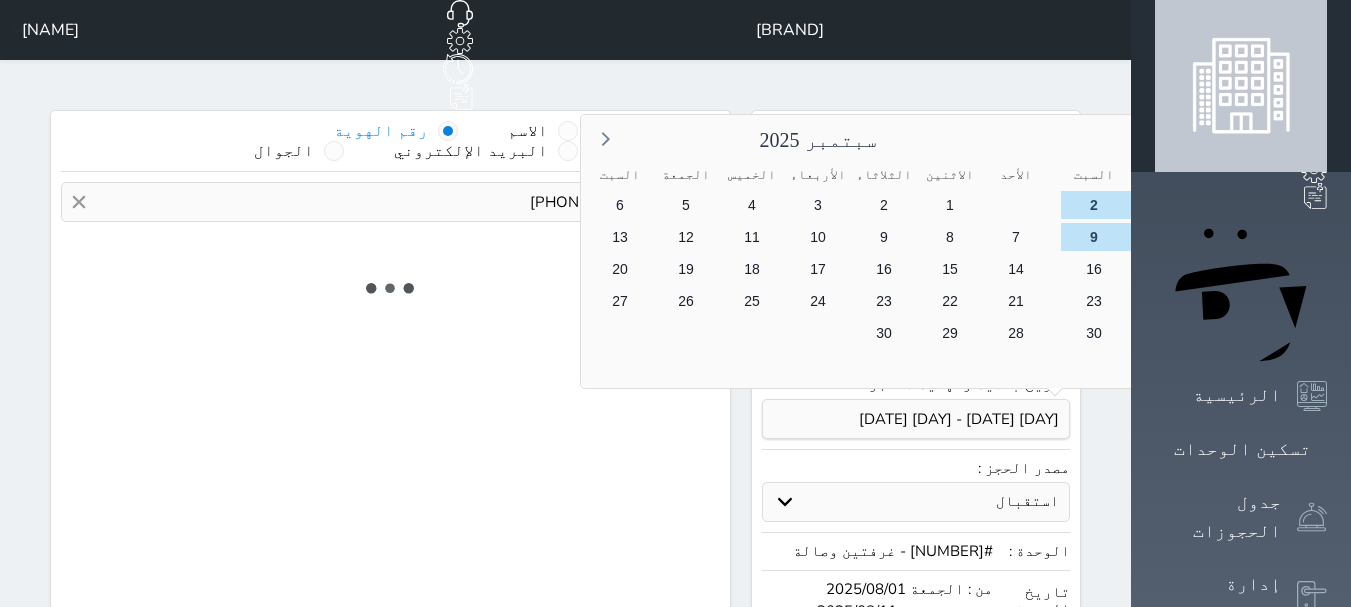 select on "1" 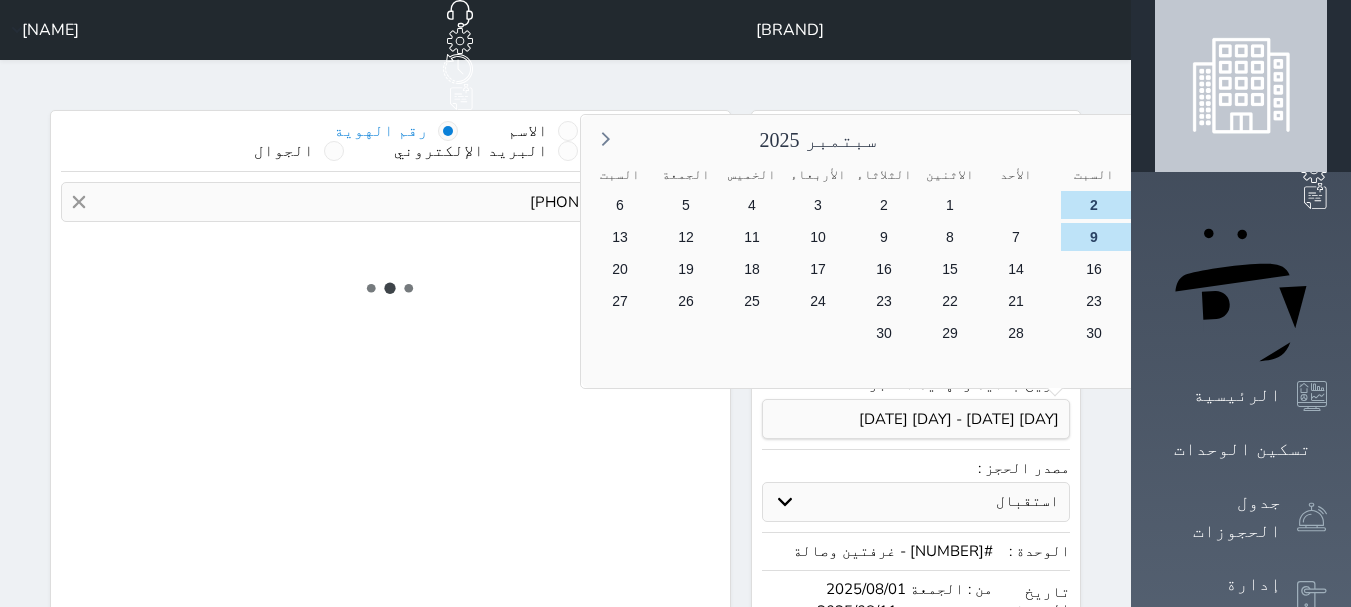 select on "113" 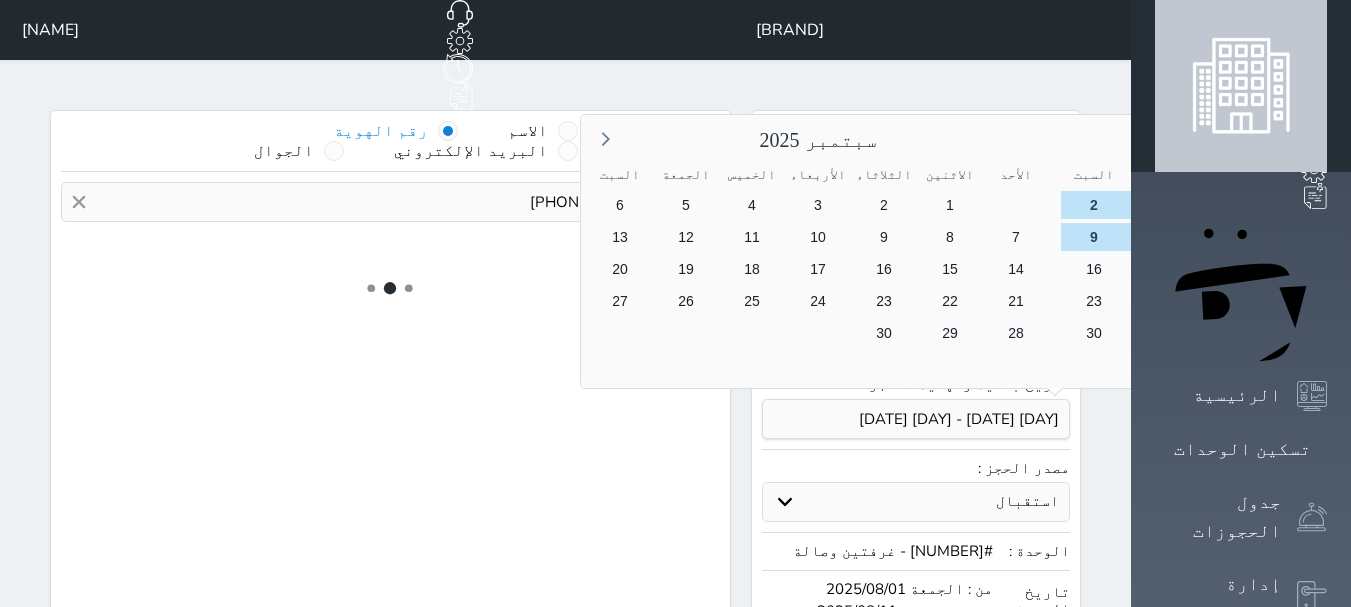 select on "2" 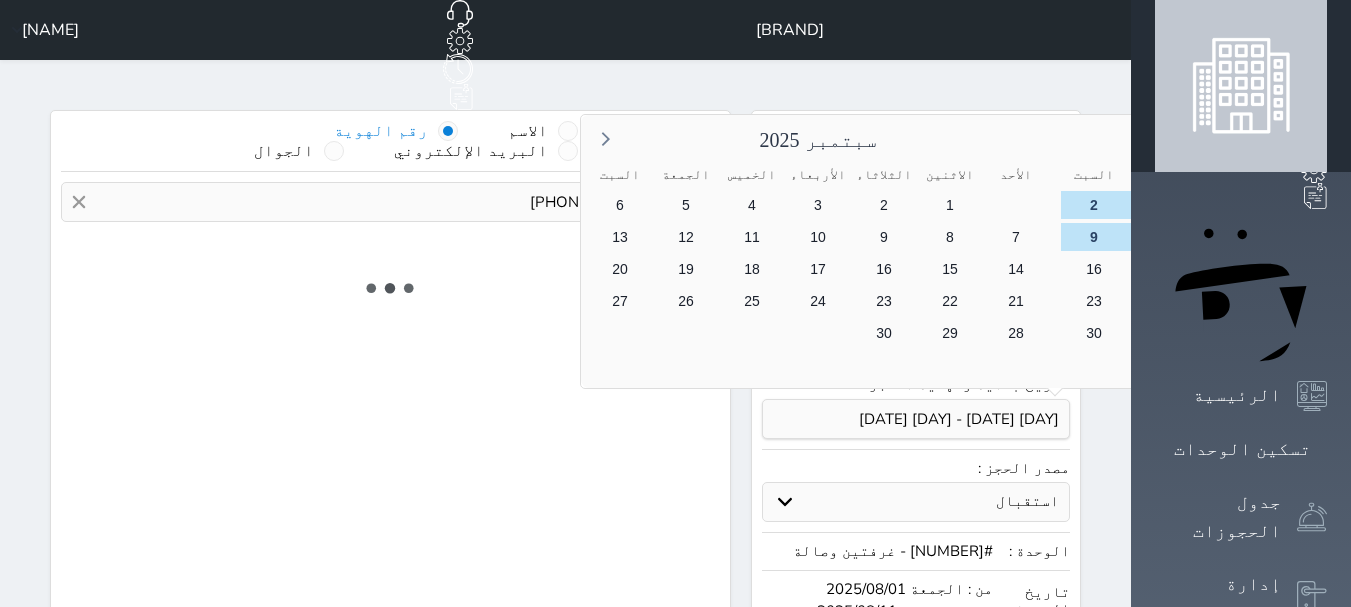 select on "7" 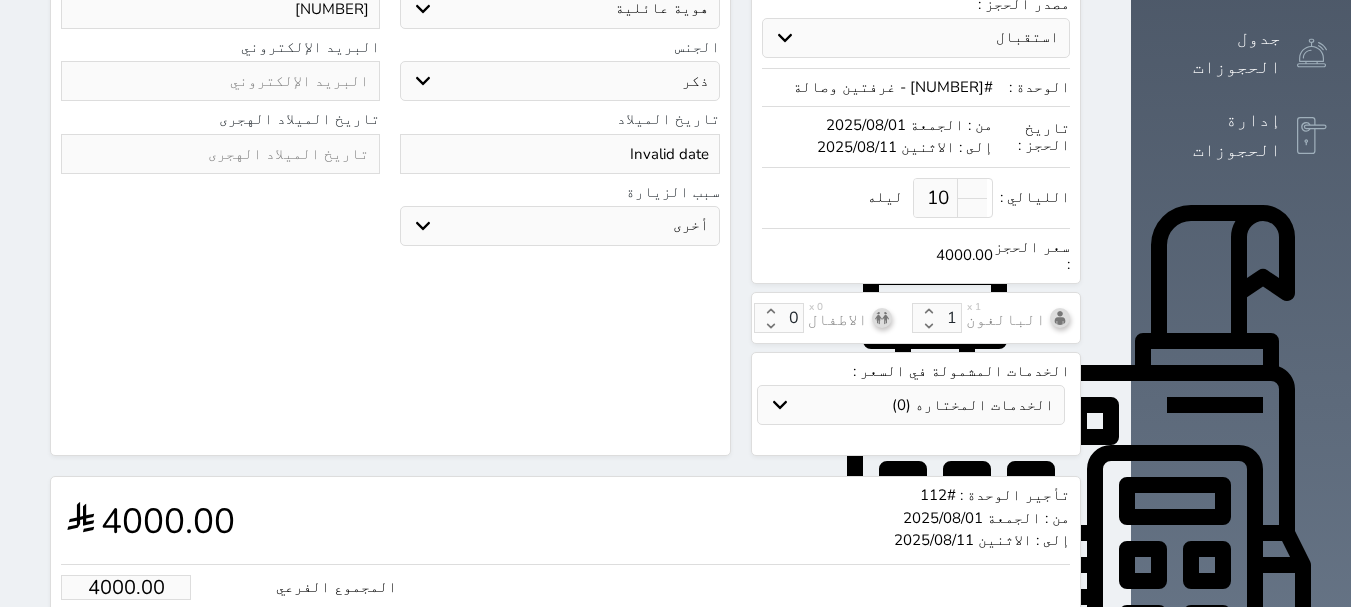 scroll, scrollTop: 500, scrollLeft: 0, axis: vertical 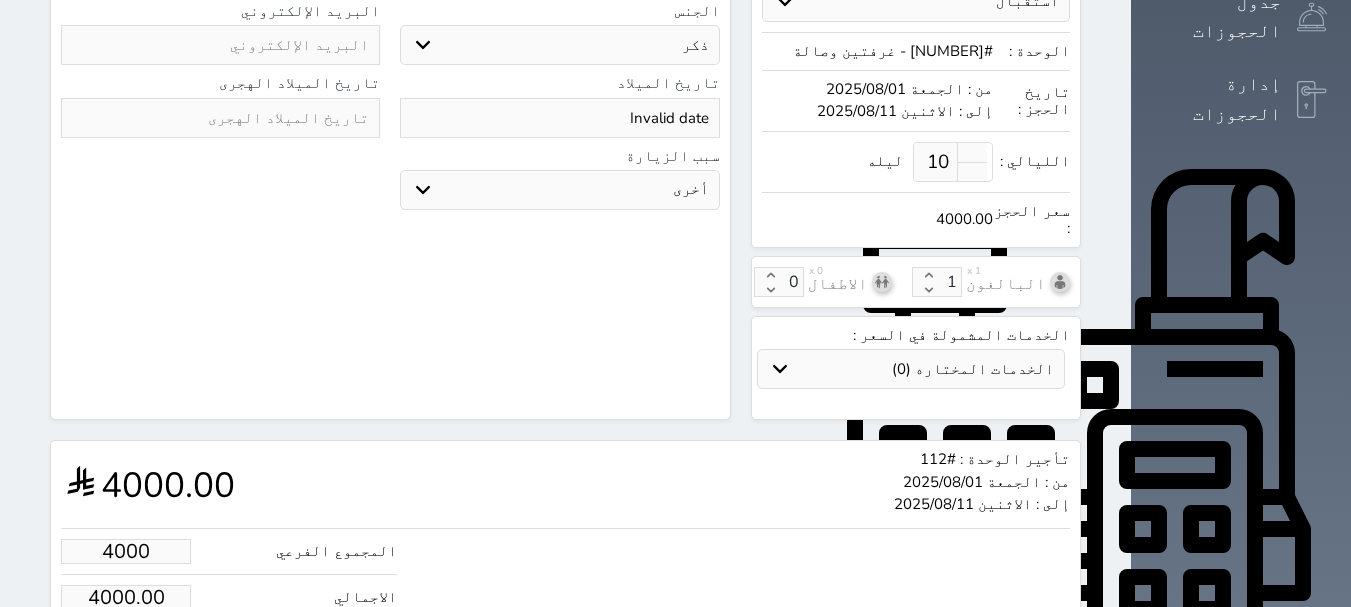 click on "4000" at bounding box center [126, 551] 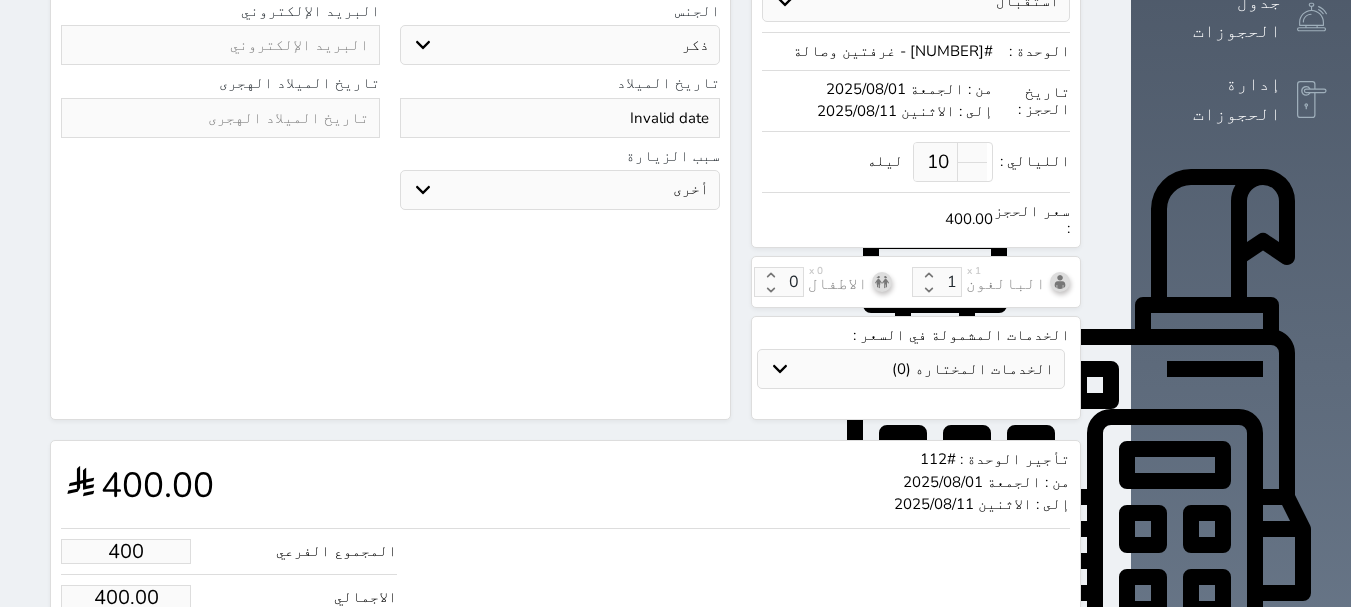 type on "40" 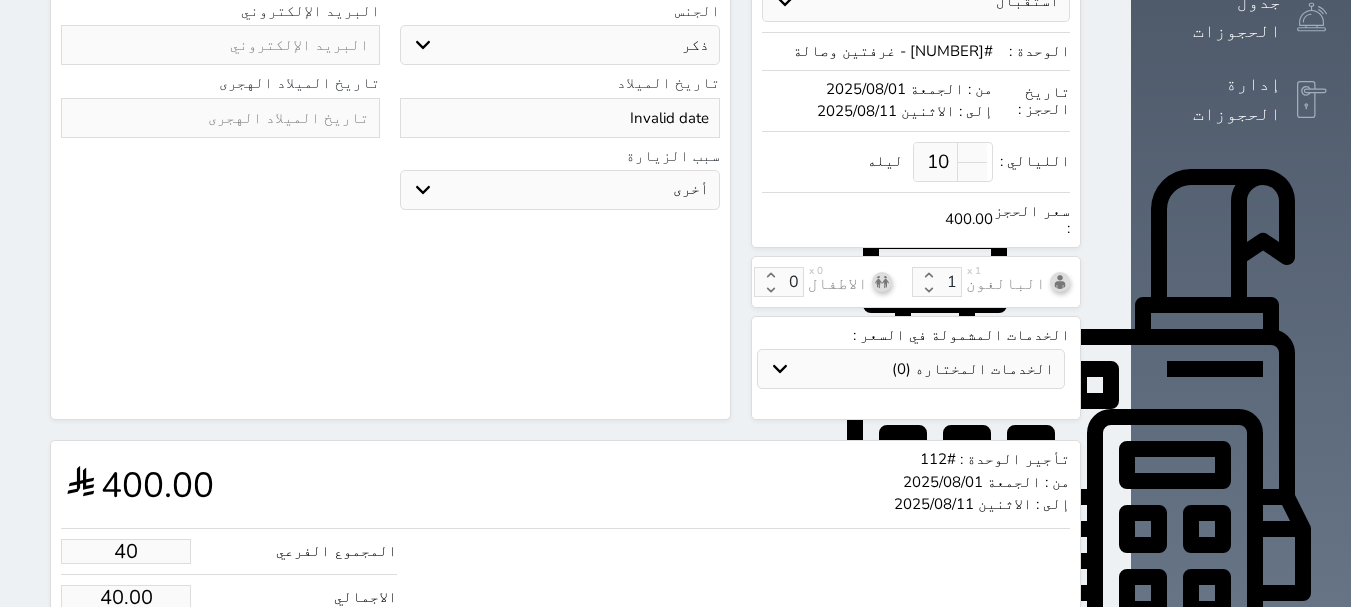 type on "4" 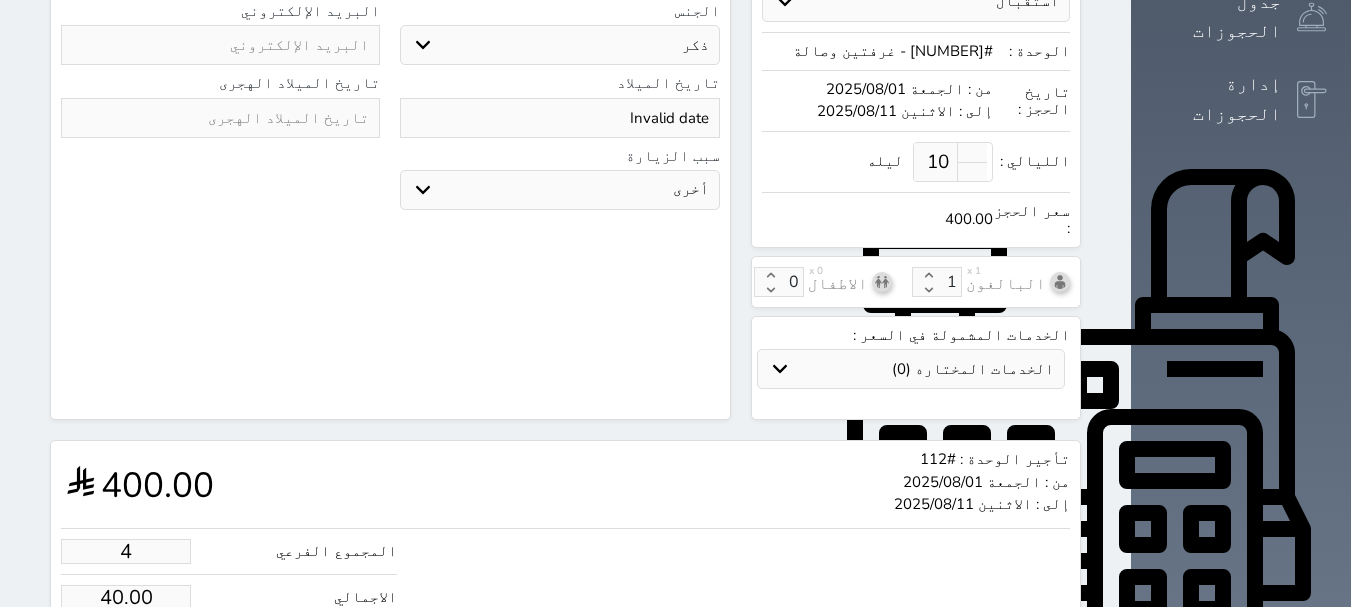 type on "4.00" 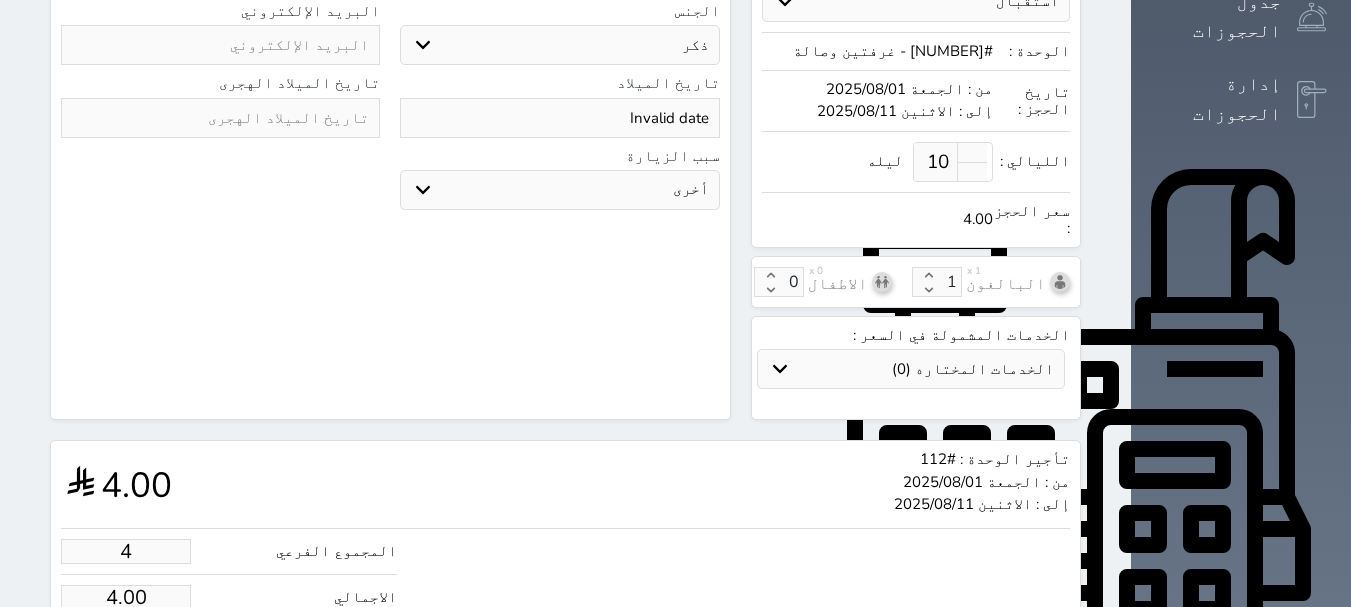 type on "1" 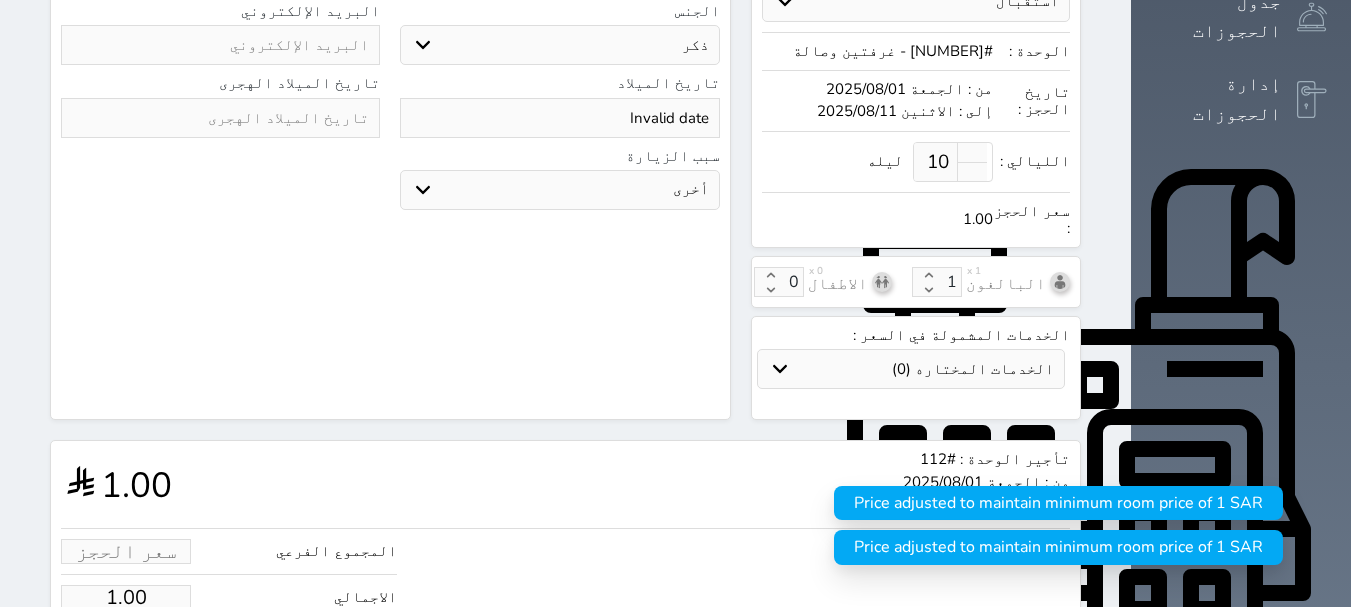 type on "2" 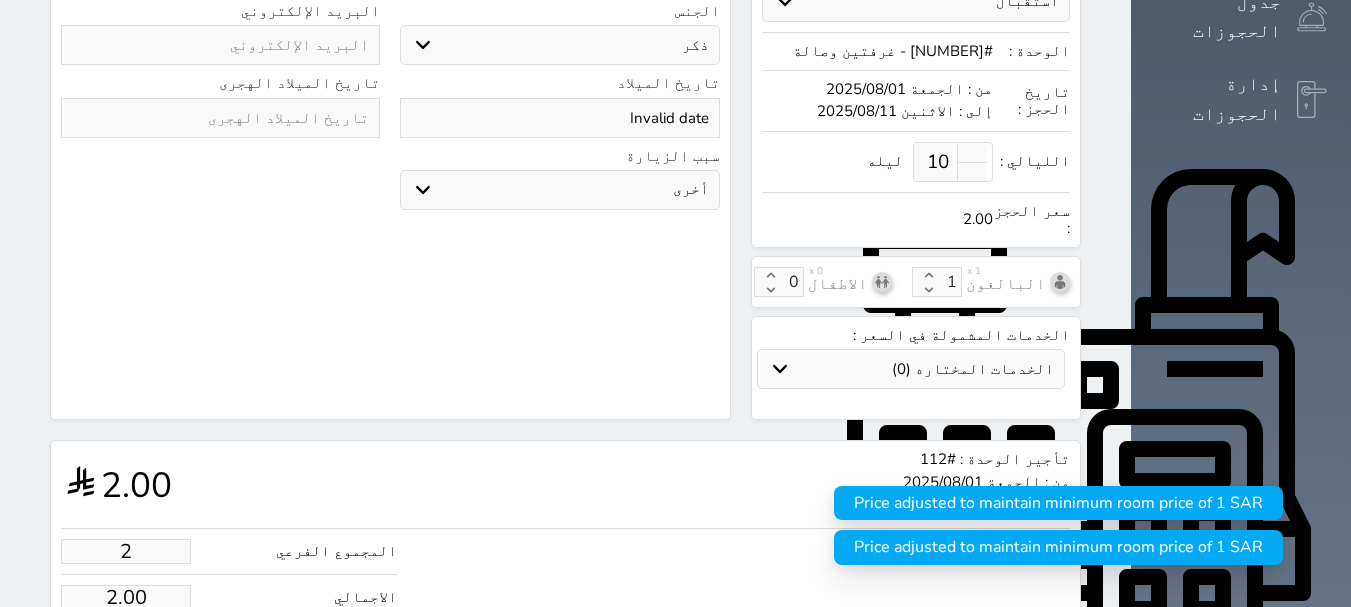 type on "25" 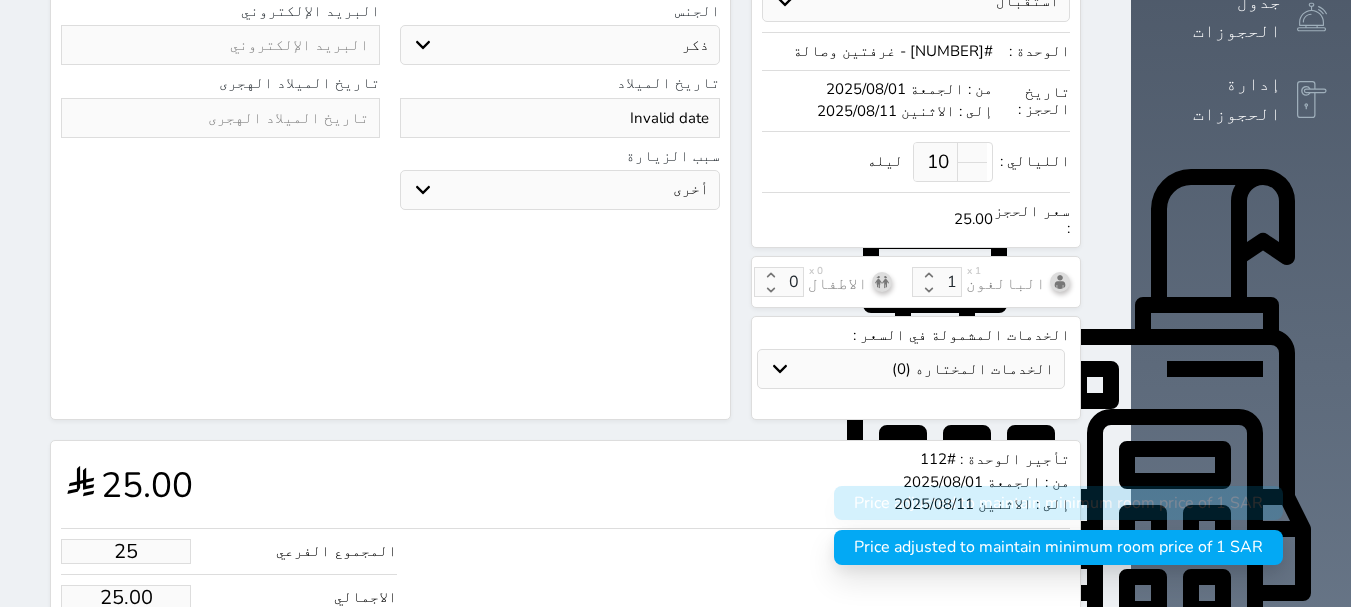 type on "250" 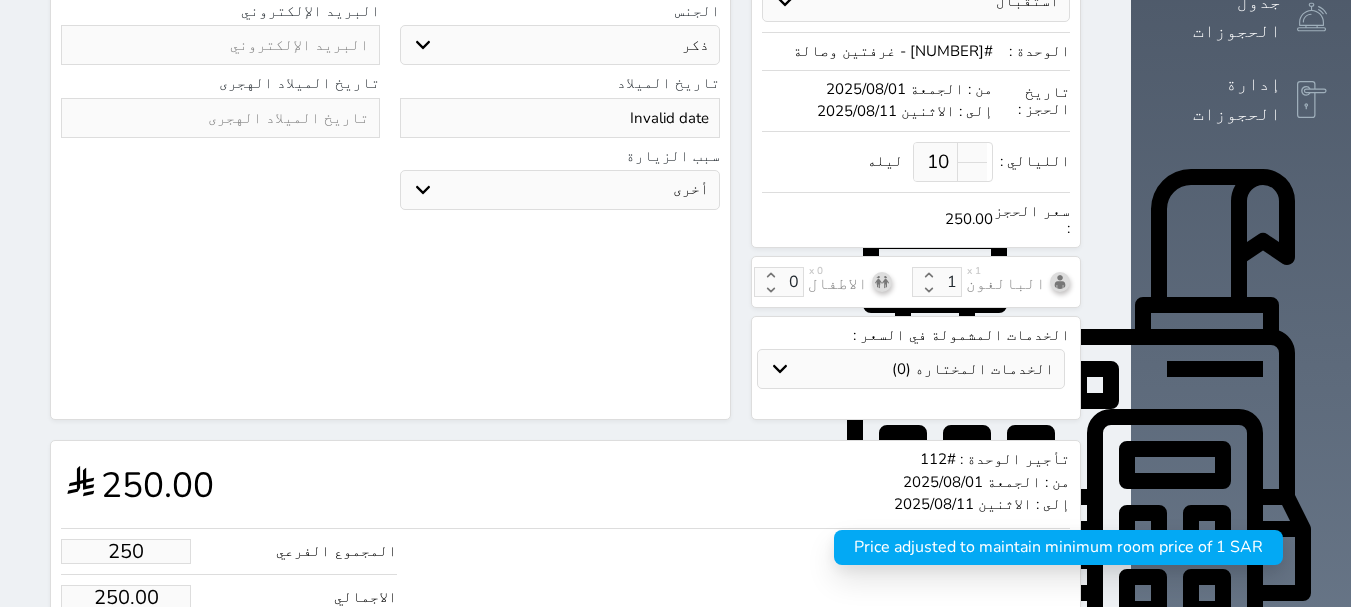 type on "2500" 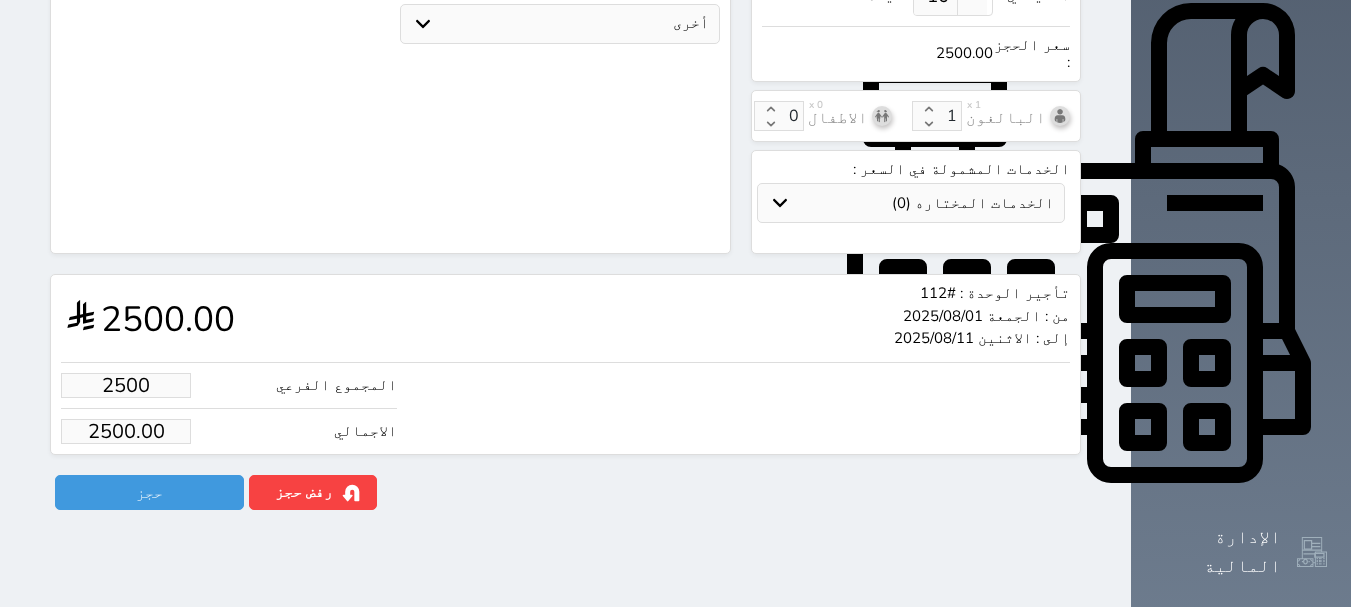 scroll, scrollTop: 702, scrollLeft: 0, axis: vertical 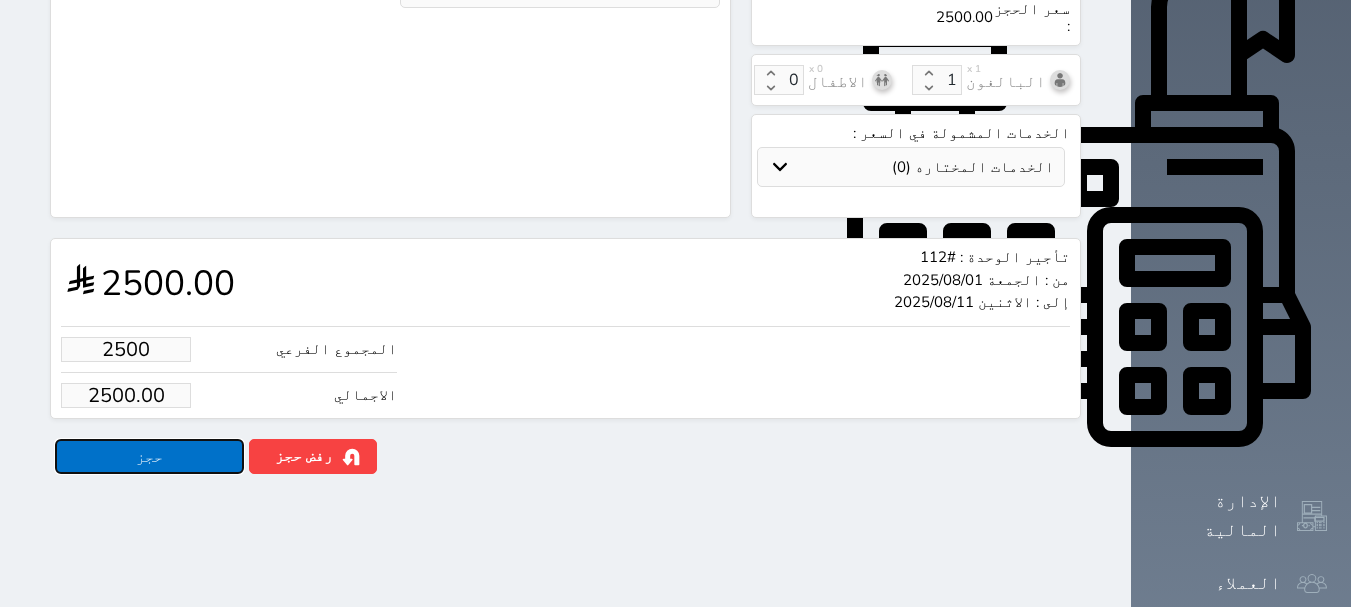 type on "2500.00" 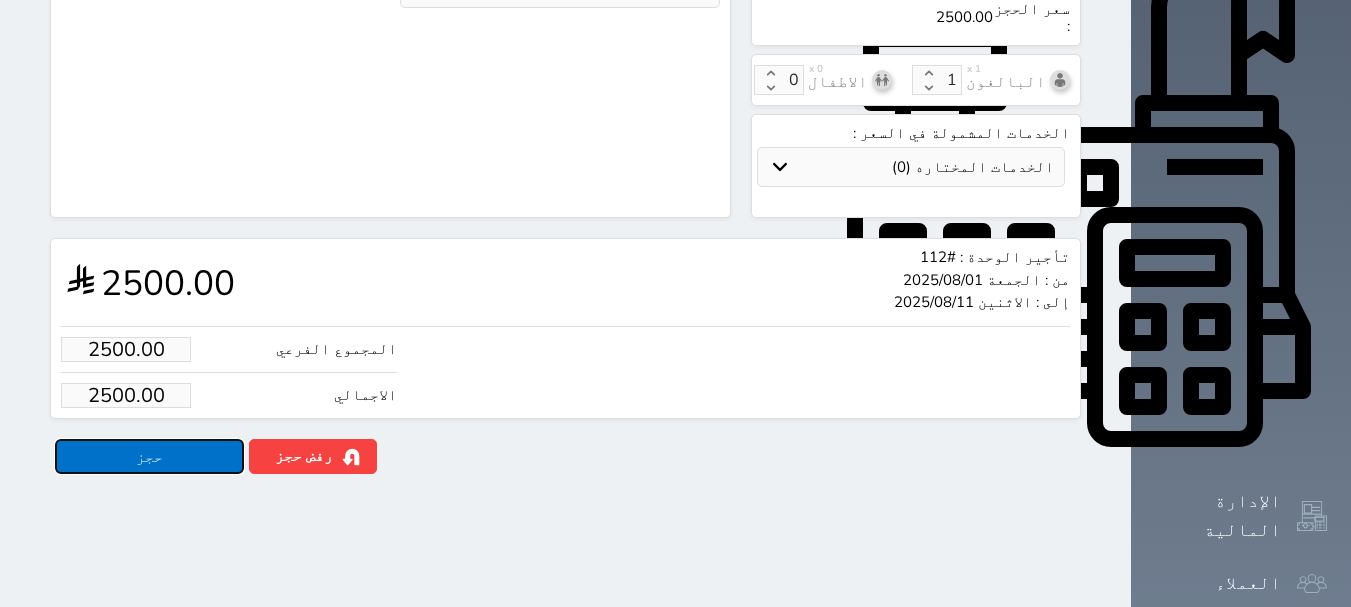 click on "حجز" at bounding box center [149, 456] 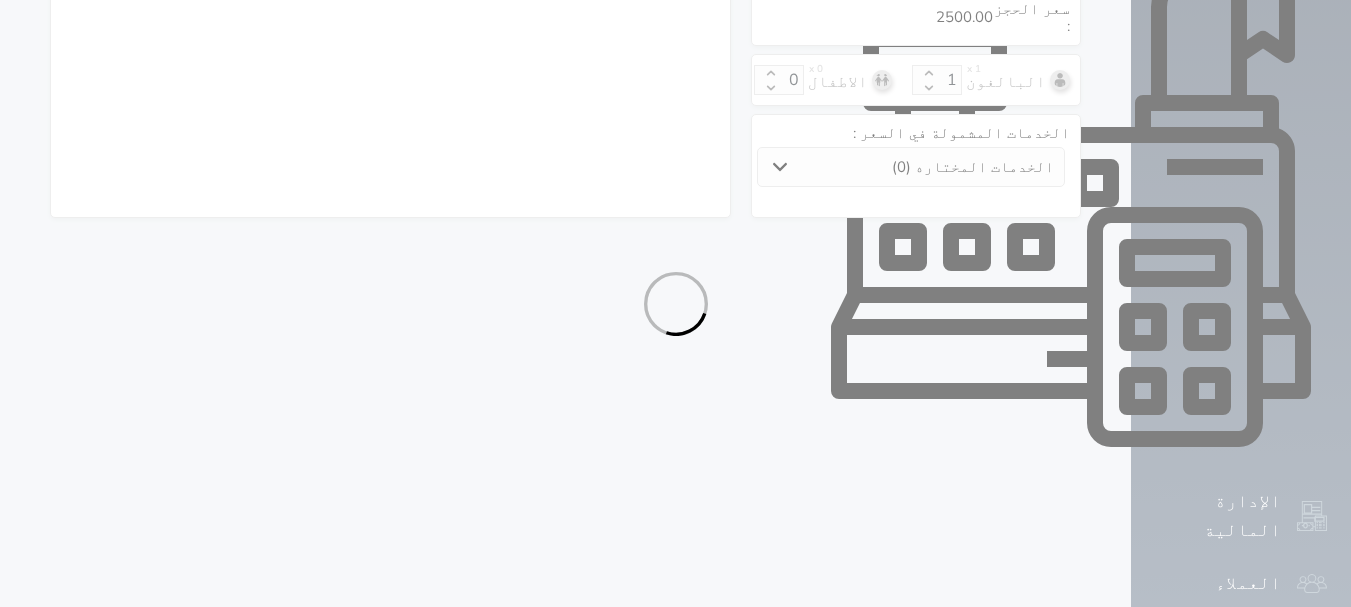 select on "1" 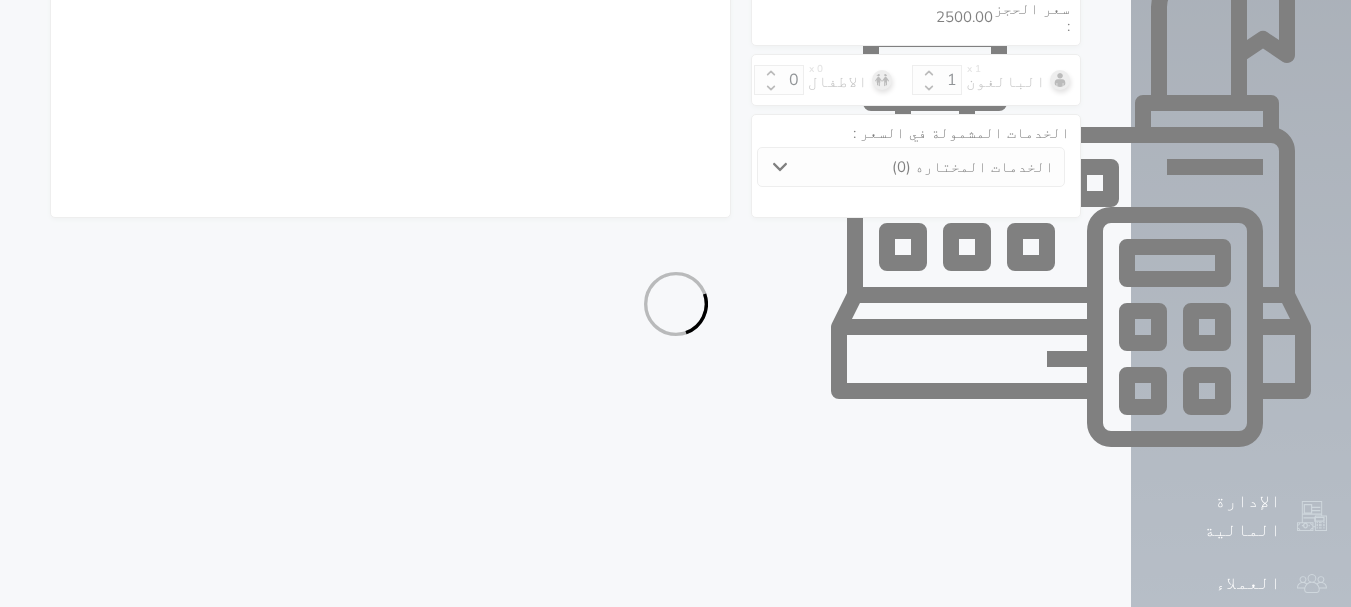 select on "113" 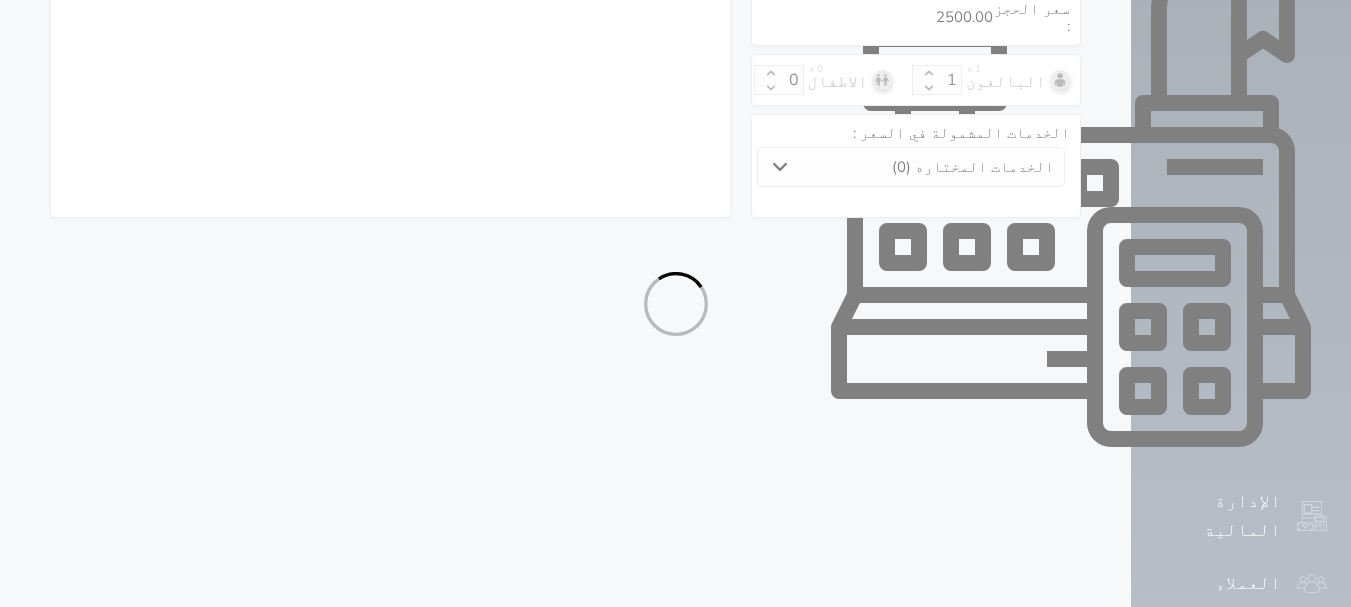 select on "2" 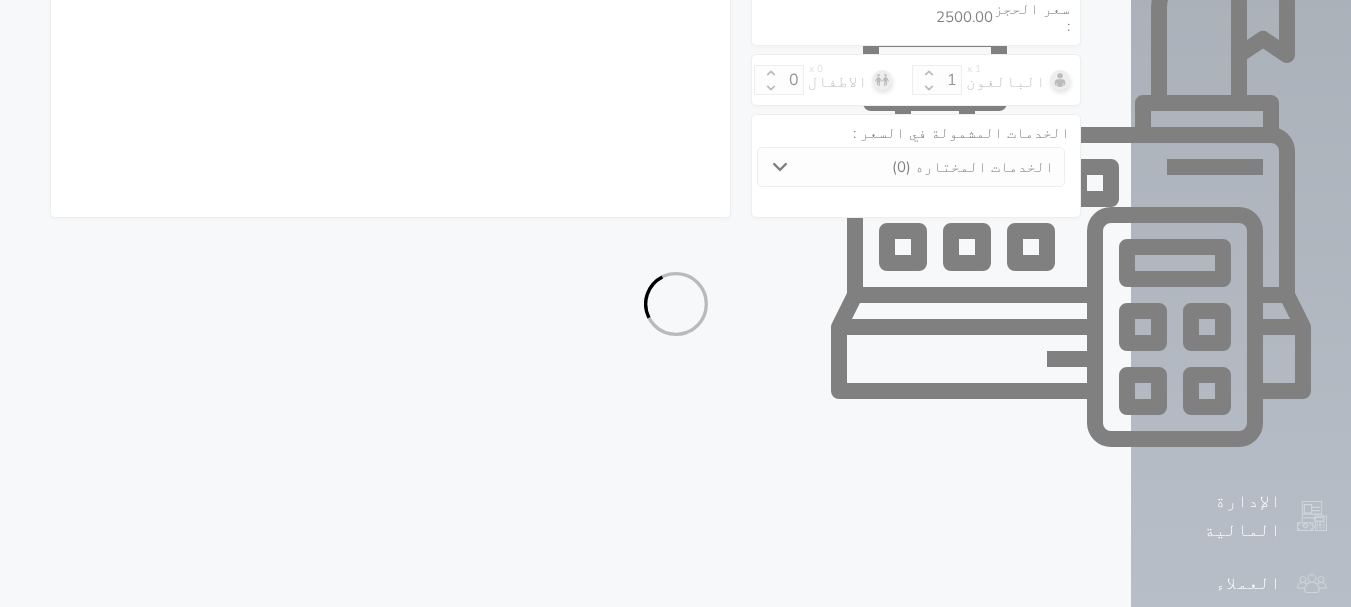 select on "7" 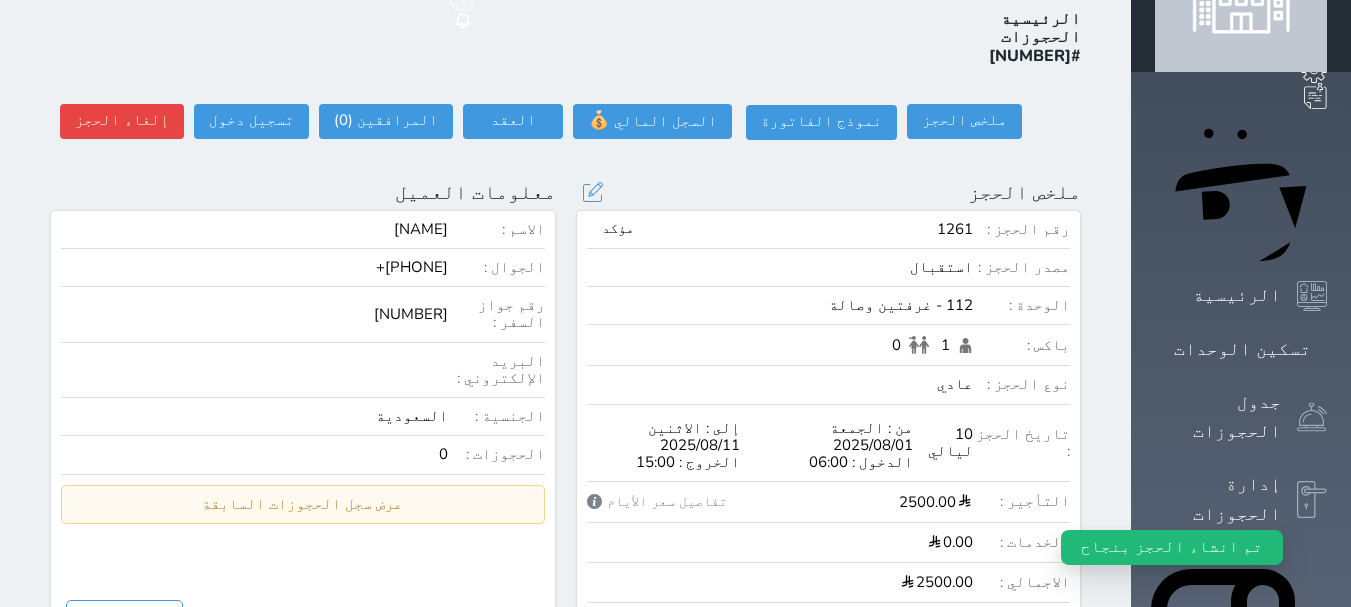 scroll, scrollTop: 0, scrollLeft: 0, axis: both 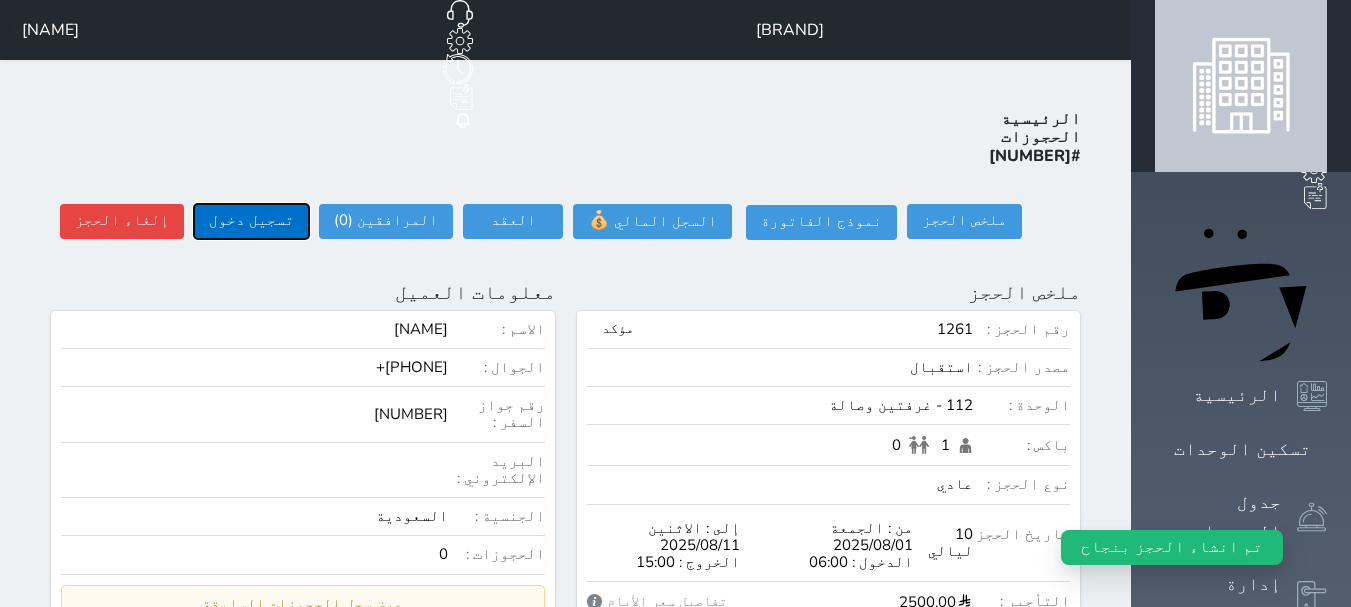 click on "تسجيل دخول" at bounding box center (251, 221) 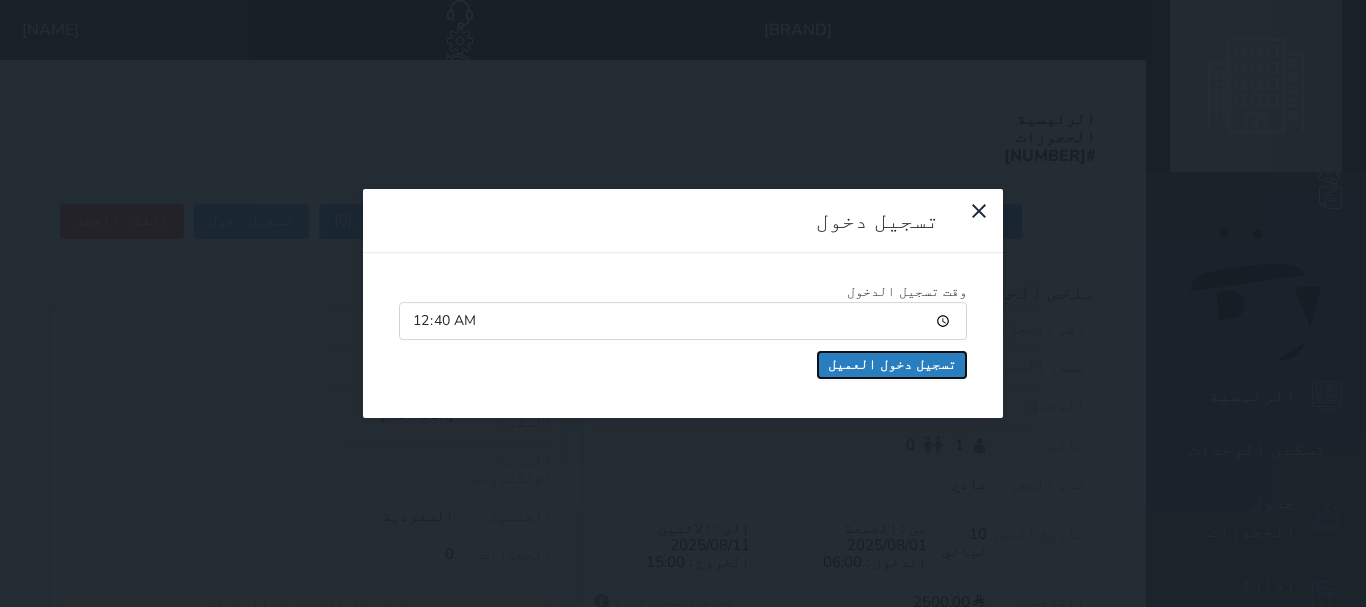 click on "تسجيل دخول العميل" at bounding box center [892, 365] 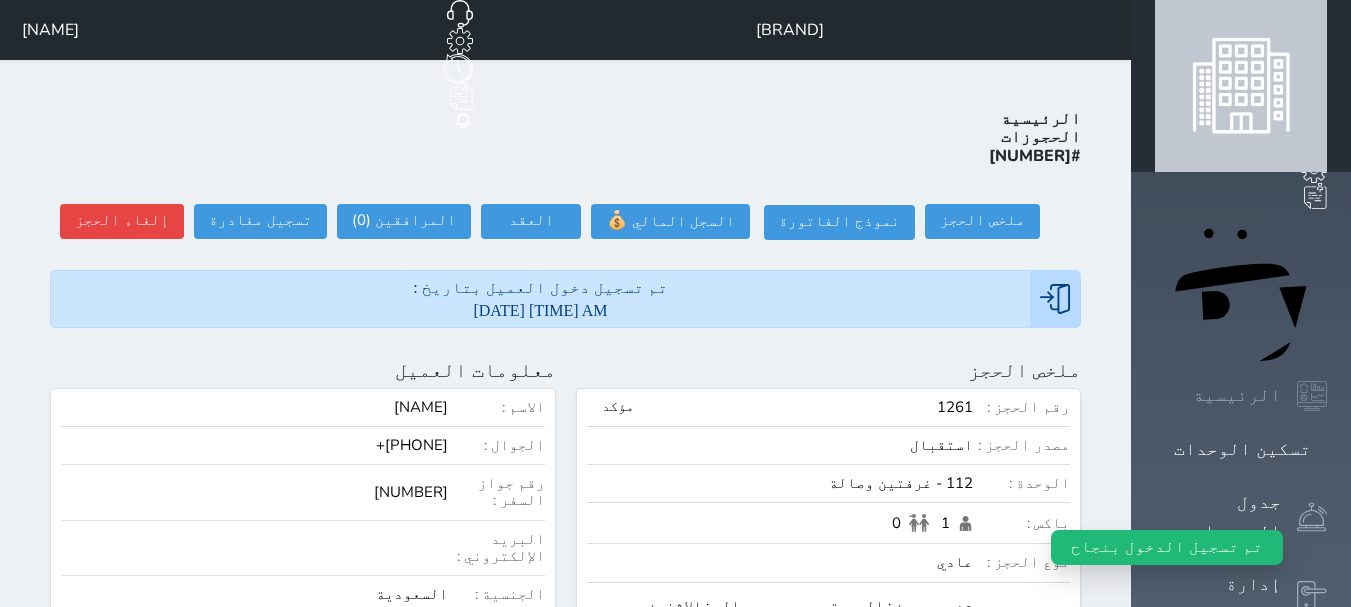 click on "الرئيسية" at bounding box center (1237, 395) 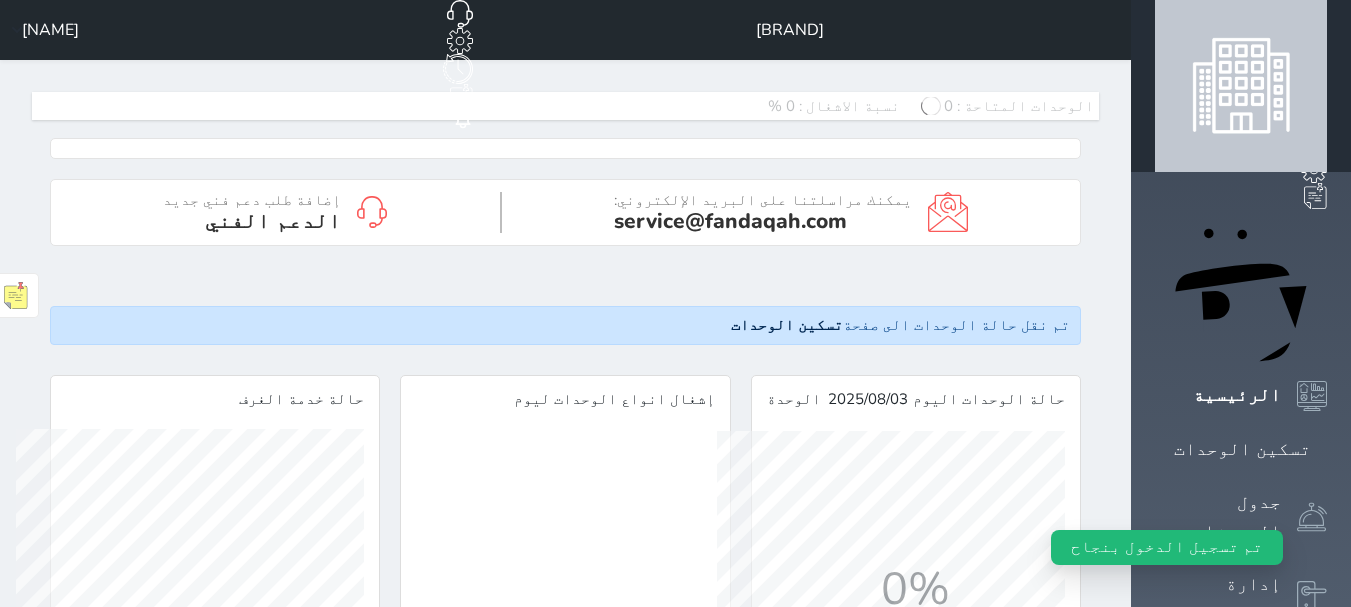 scroll, scrollTop: 999652, scrollLeft: 999652, axis: both 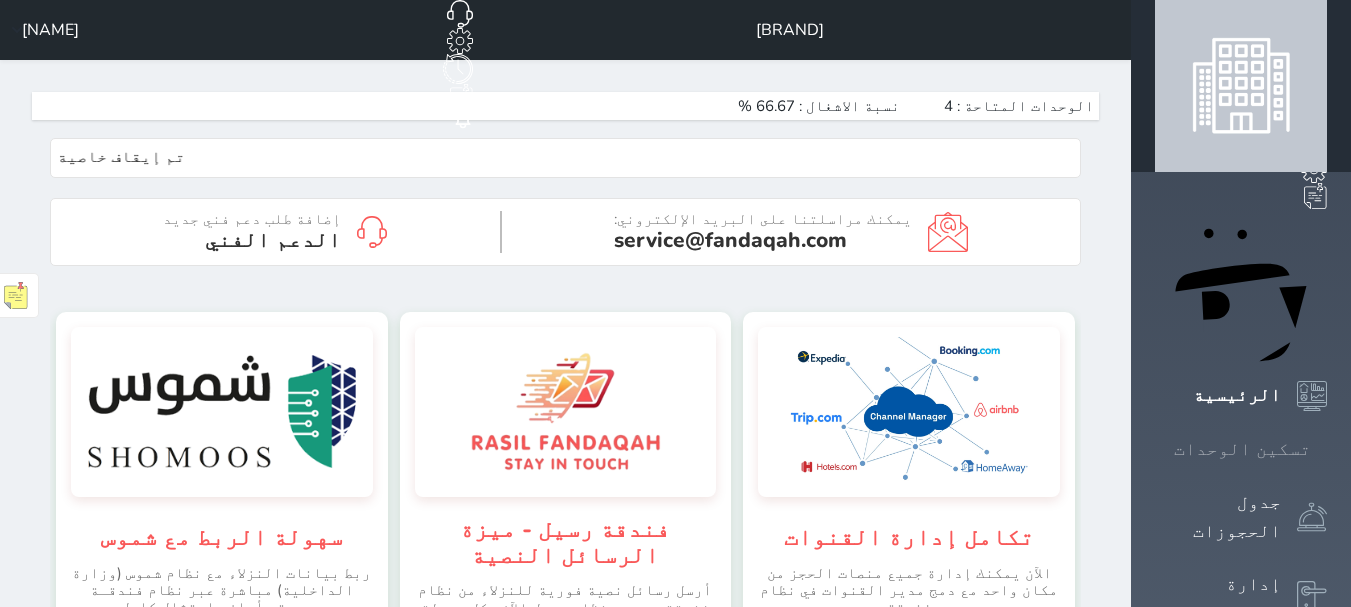 click on "تسكين الوحدات" at bounding box center (1242, 449) 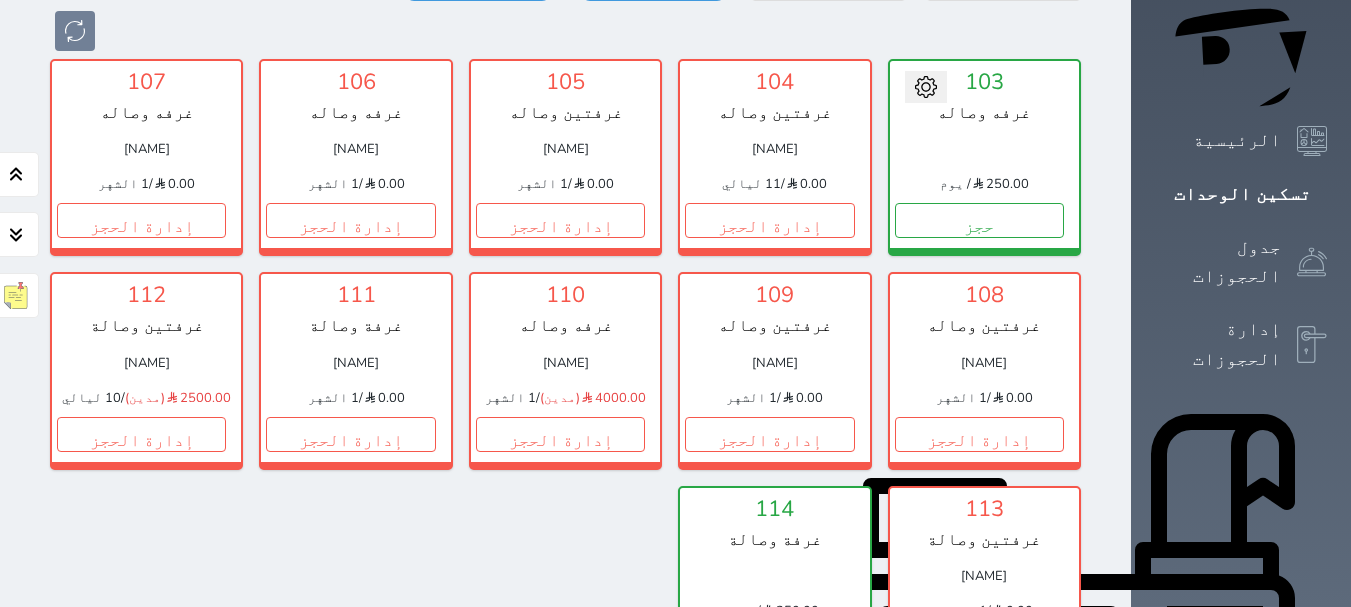 scroll, scrollTop: 278, scrollLeft: 0, axis: vertical 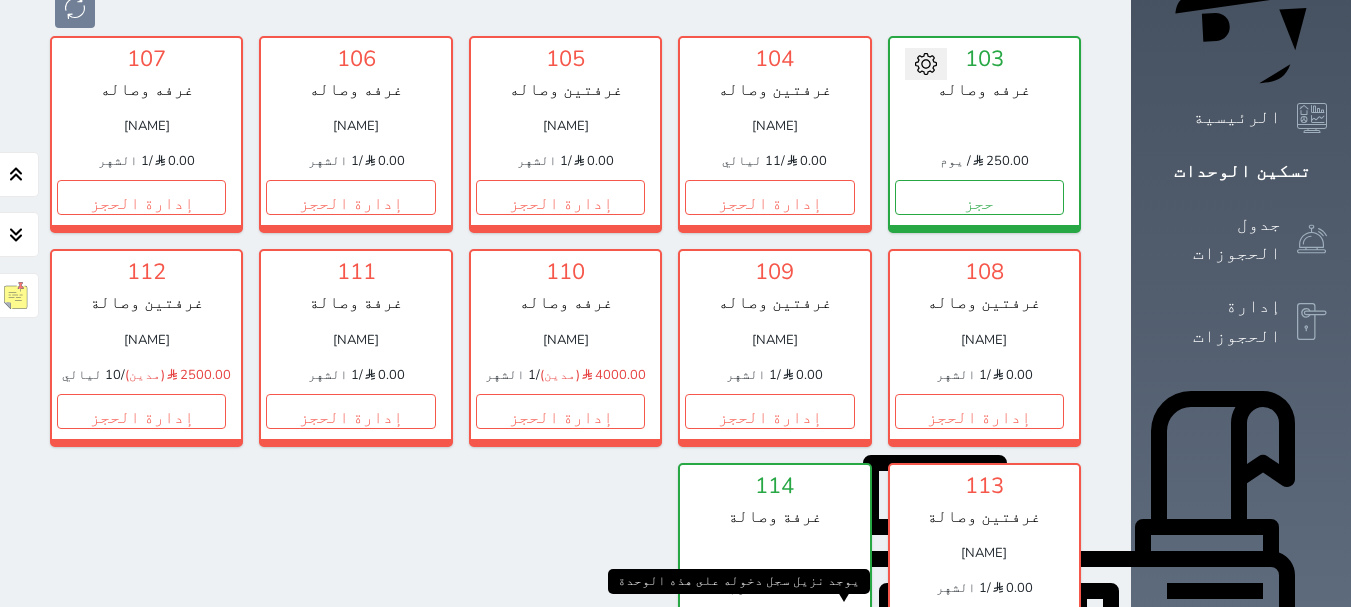 click on "1" at bounding box center (837, 624) 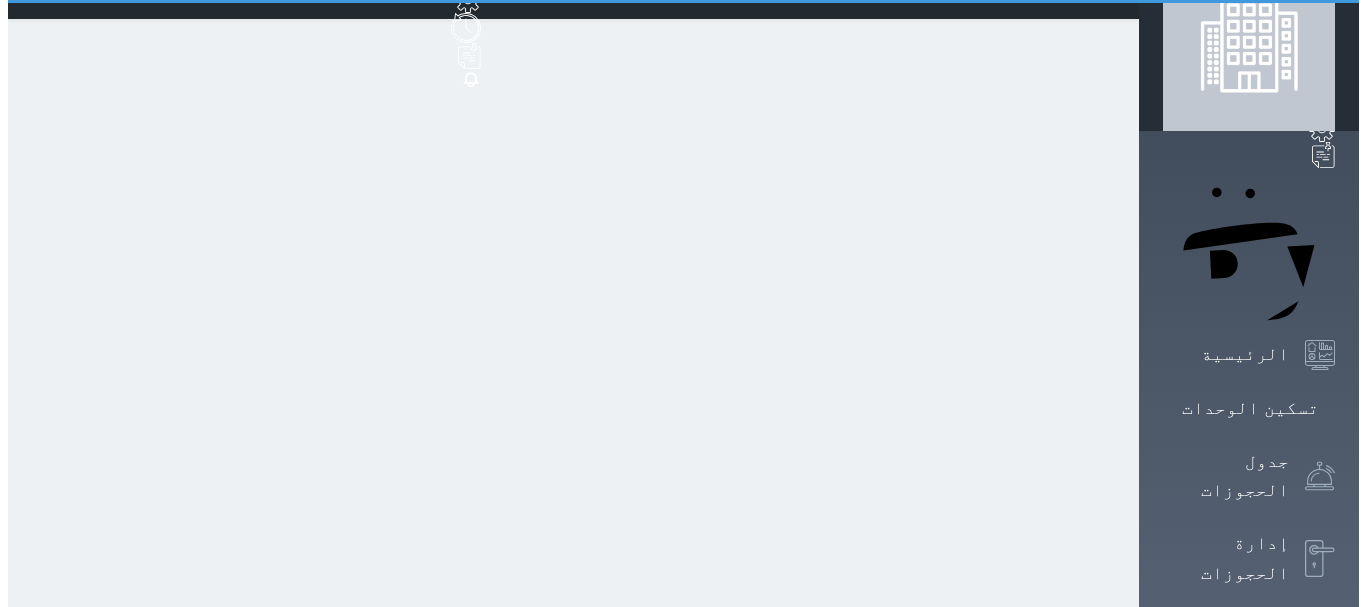 scroll, scrollTop: 0, scrollLeft: 0, axis: both 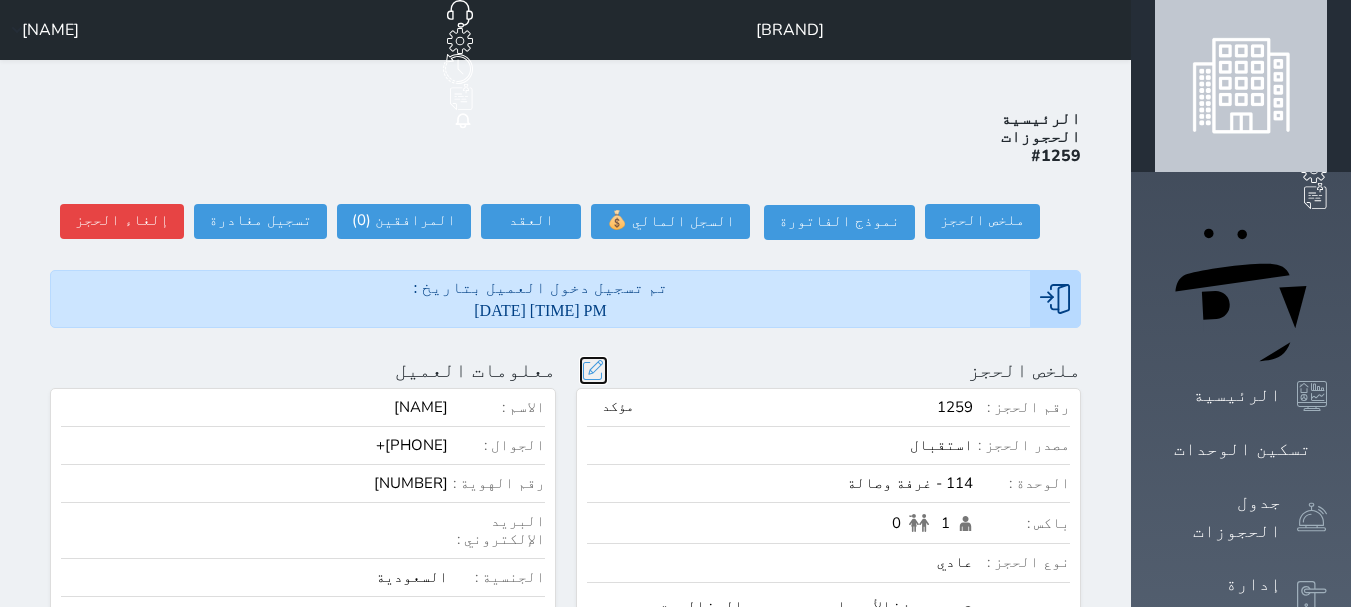 click at bounding box center [593, 370] 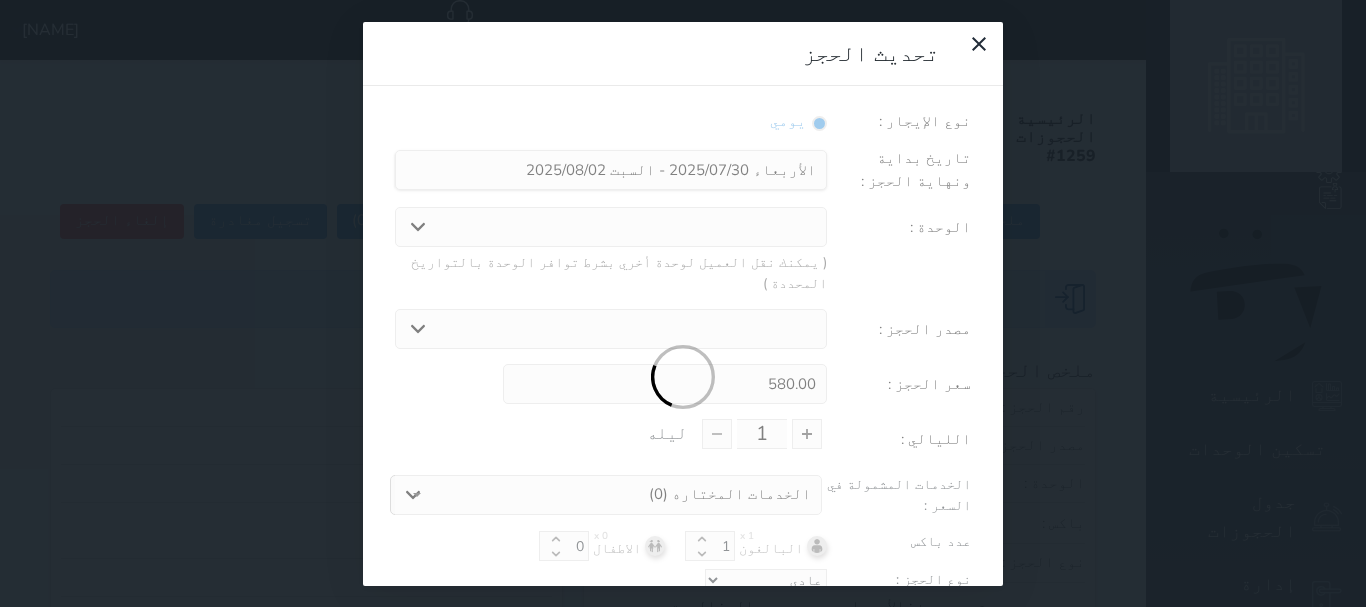 select 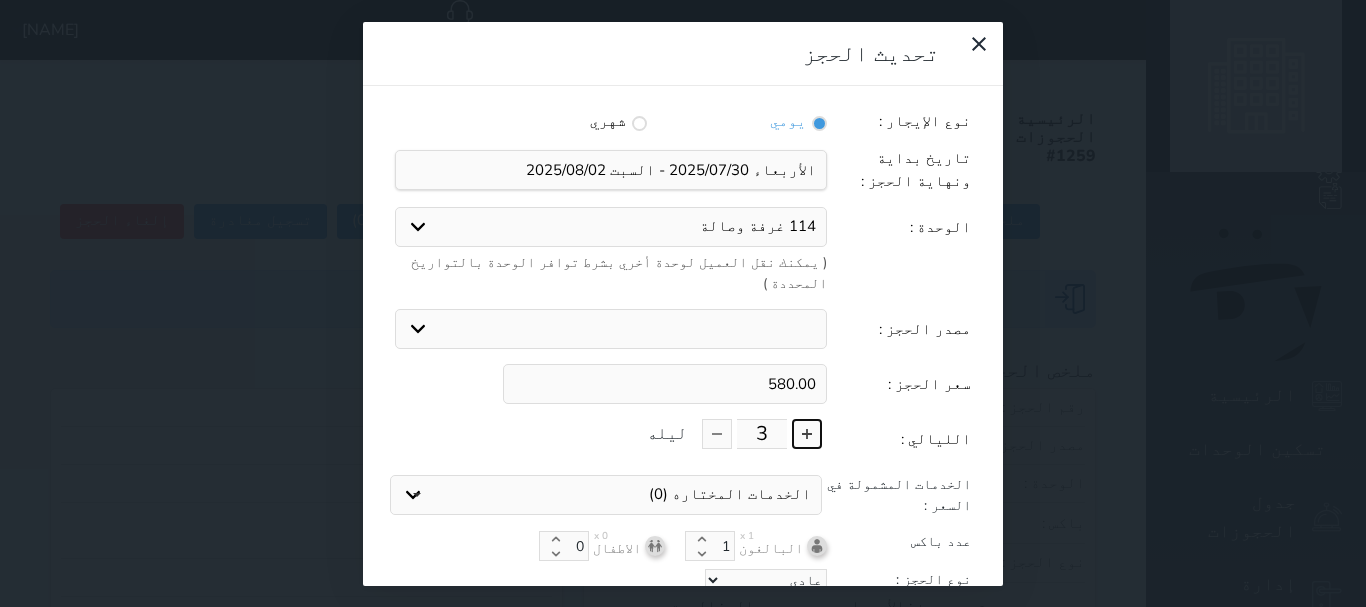 click at bounding box center (807, 434) 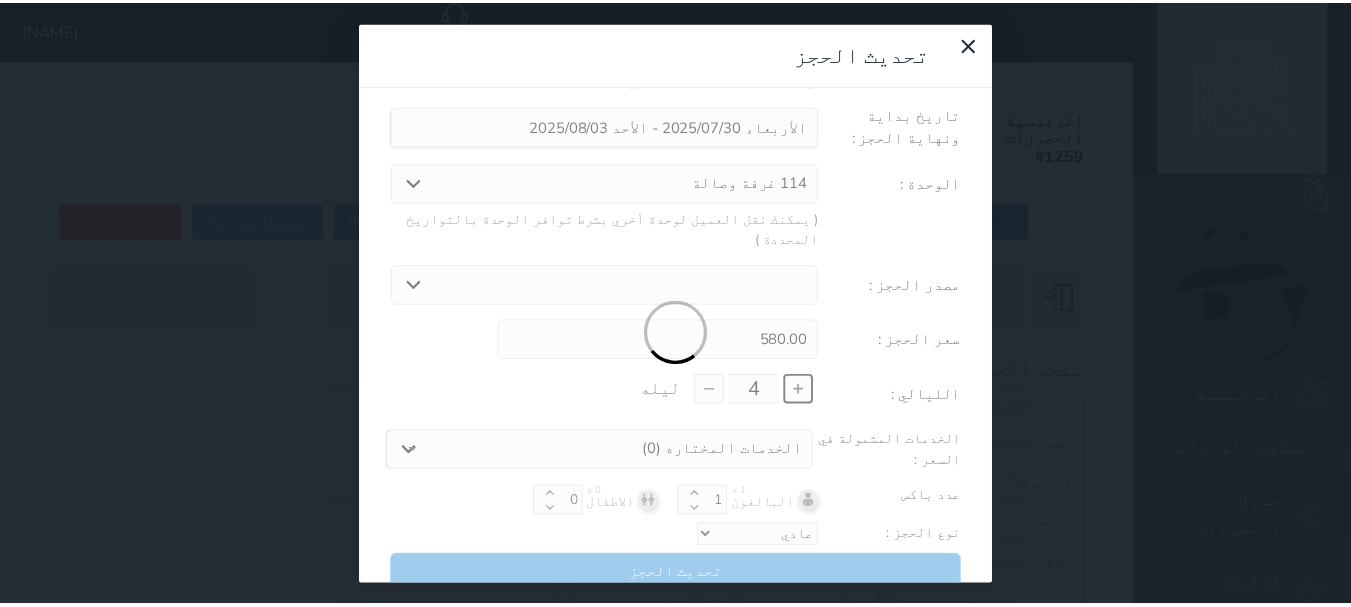 scroll, scrollTop: 45, scrollLeft: 0, axis: vertical 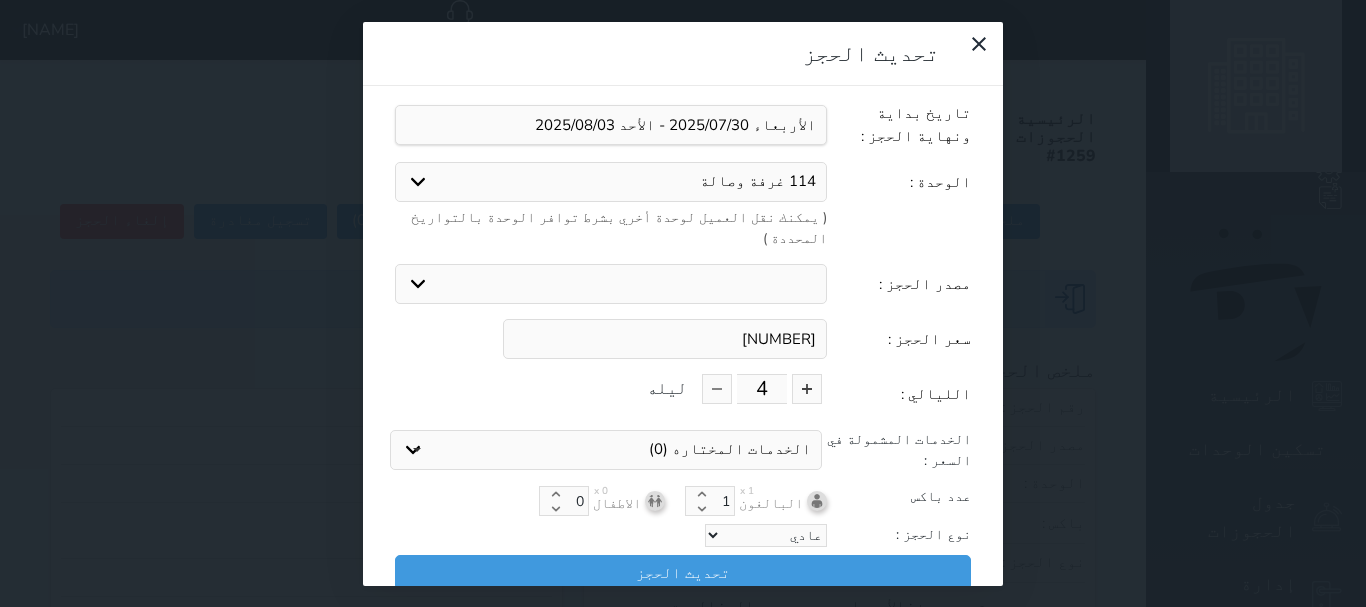 click on "[NUMBER]" at bounding box center (665, 339) 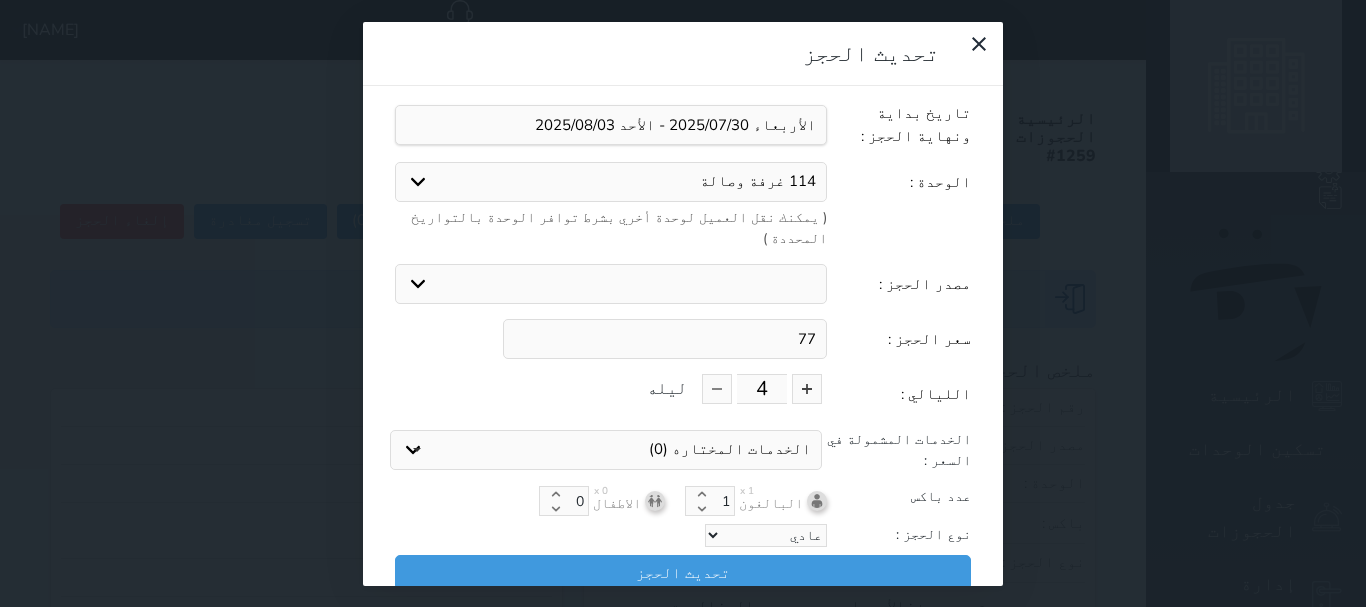 type on "7" 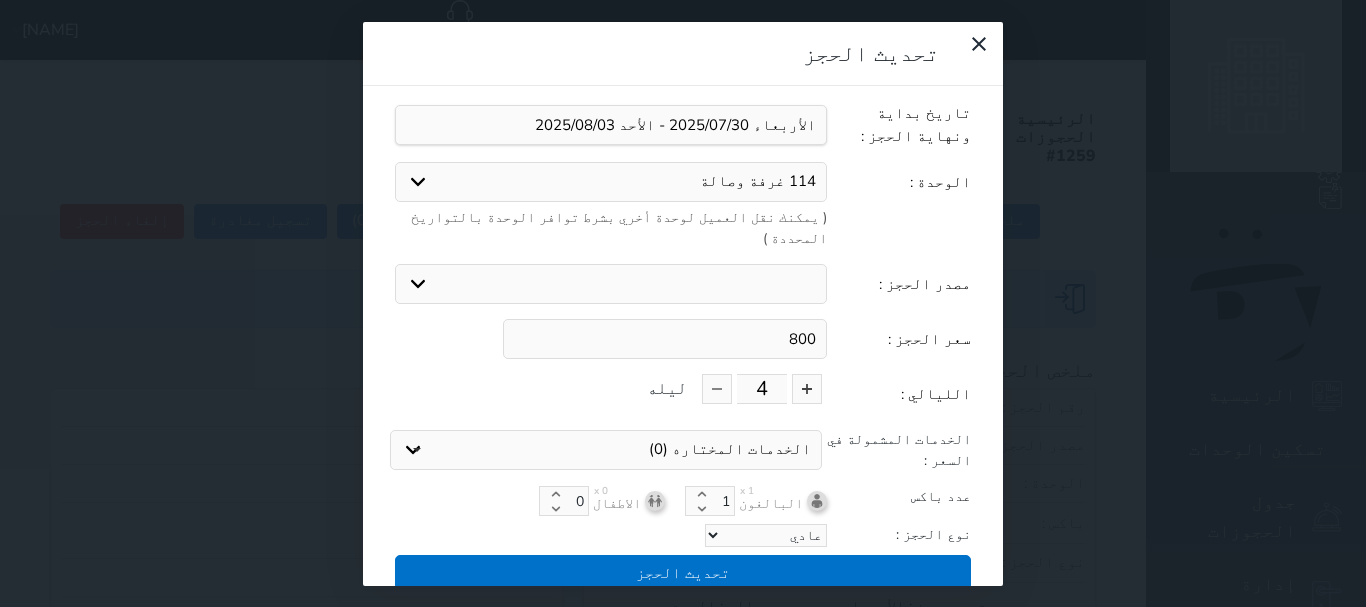 type on "800" 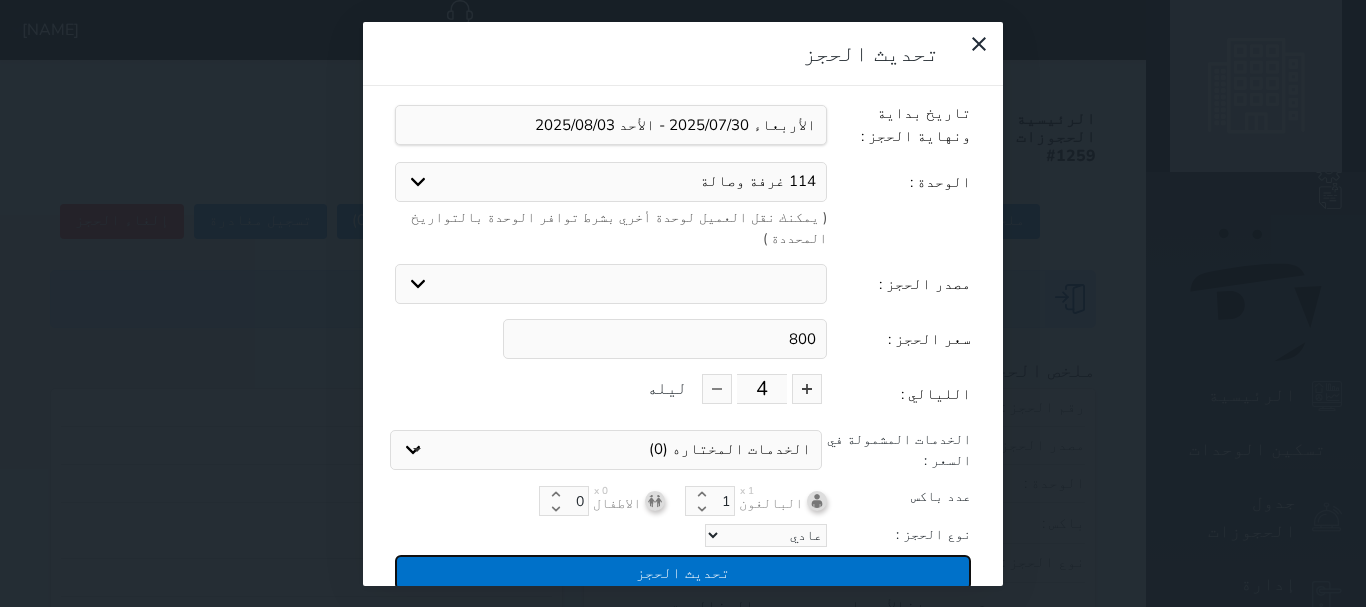 click on "تحديث الحجز" at bounding box center (683, 572) 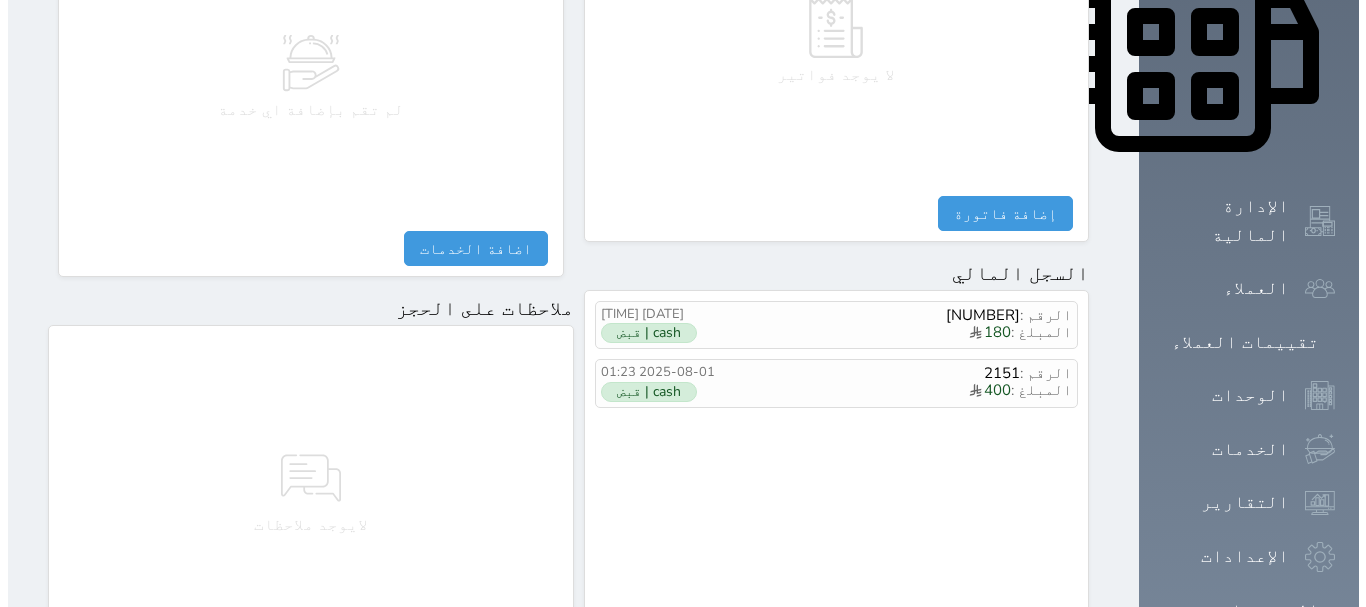 scroll, scrollTop: 1000, scrollLeft: 0, axis: vertical 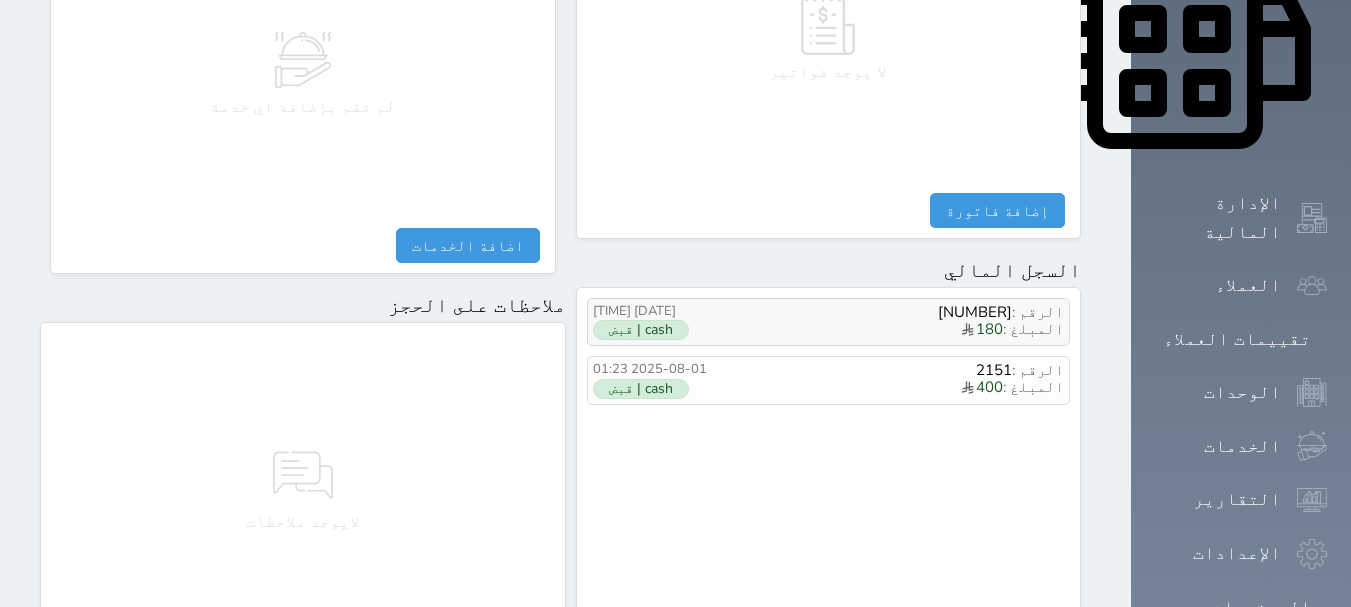 click on "الرقم :  [NUMBER]" at bounding box center [899, 312] 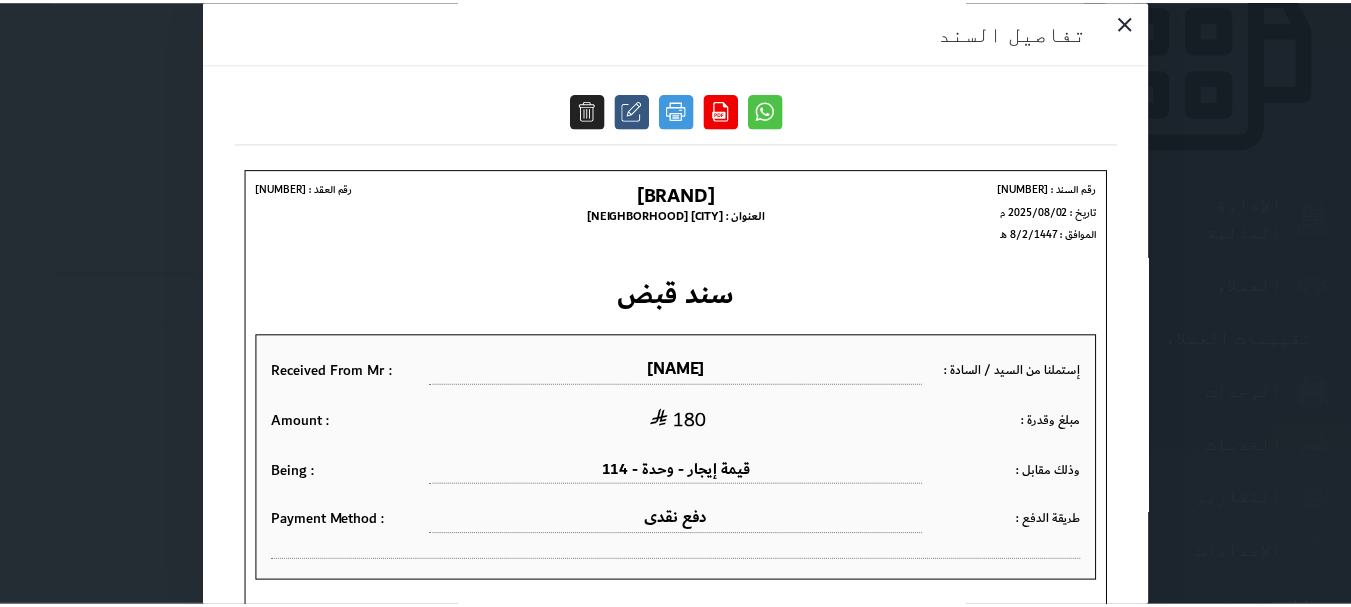 scroll, scrollTop: 0, scrollLeft: 0, axis: both 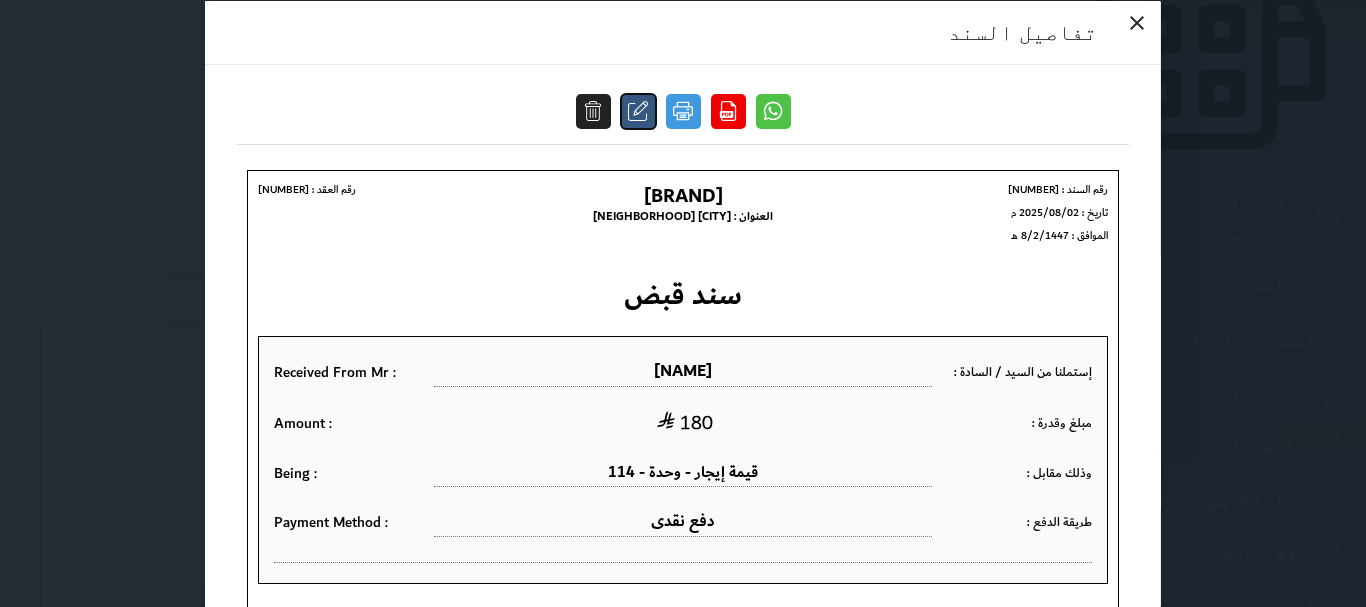 click at bounding box center [638, 110] 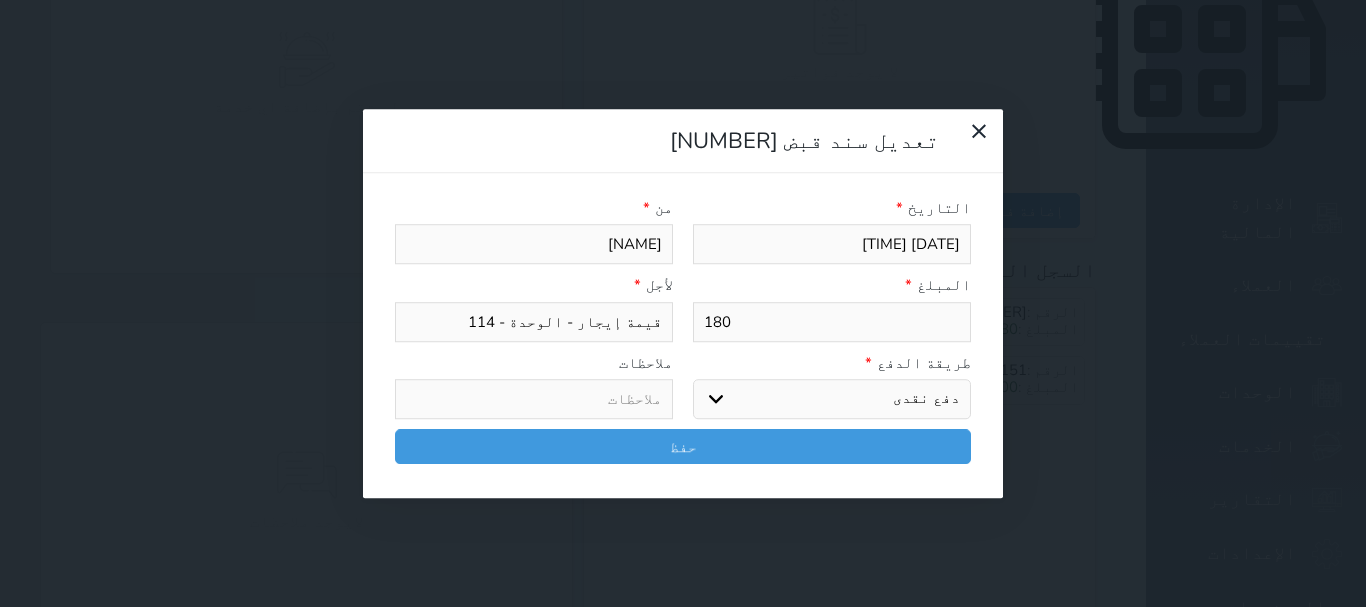 select on "[NUMBER]" 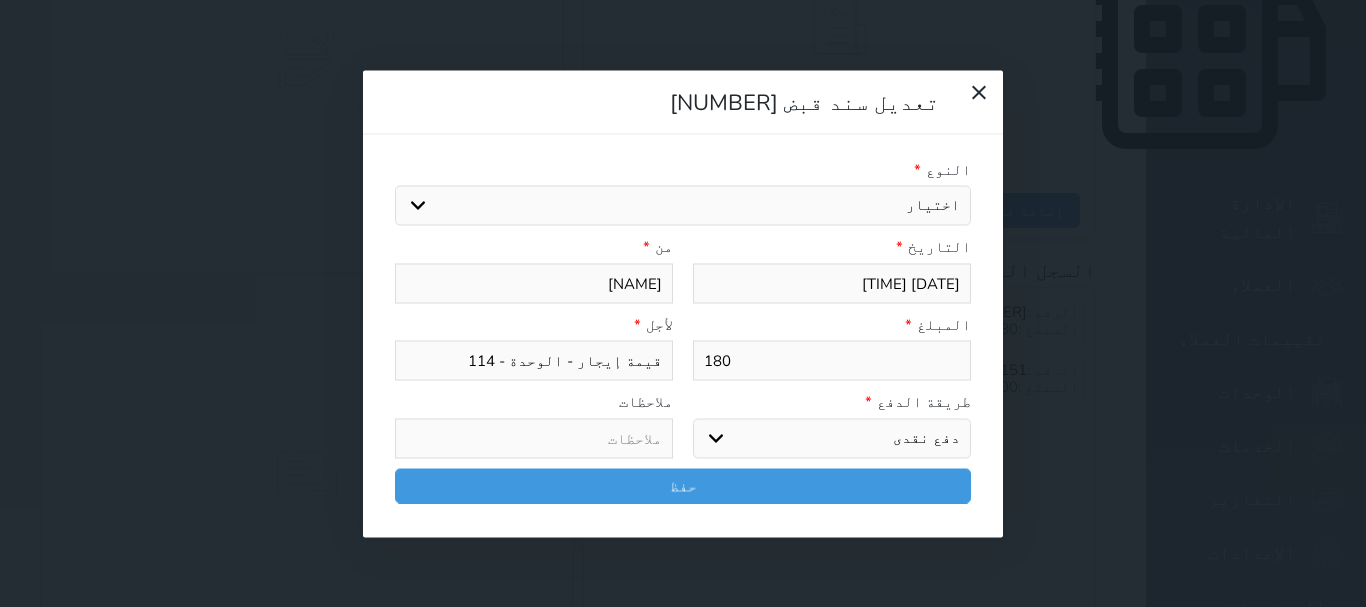 click on "180" at bounding box center (832, 361) 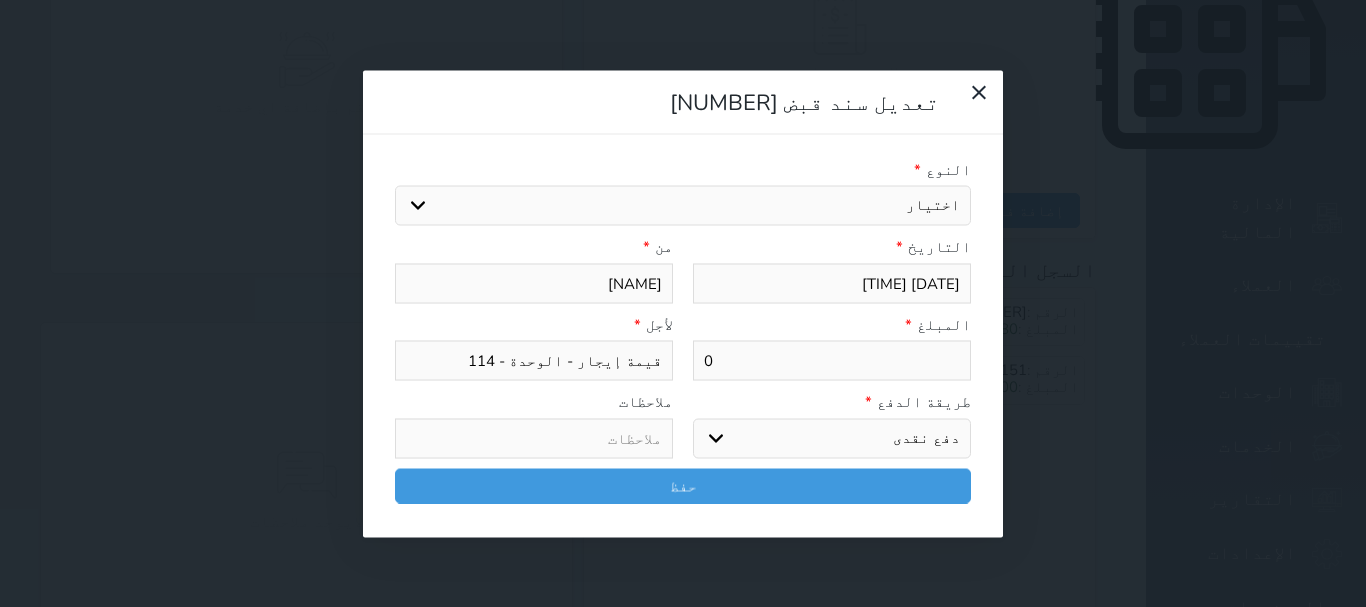 type on "0" 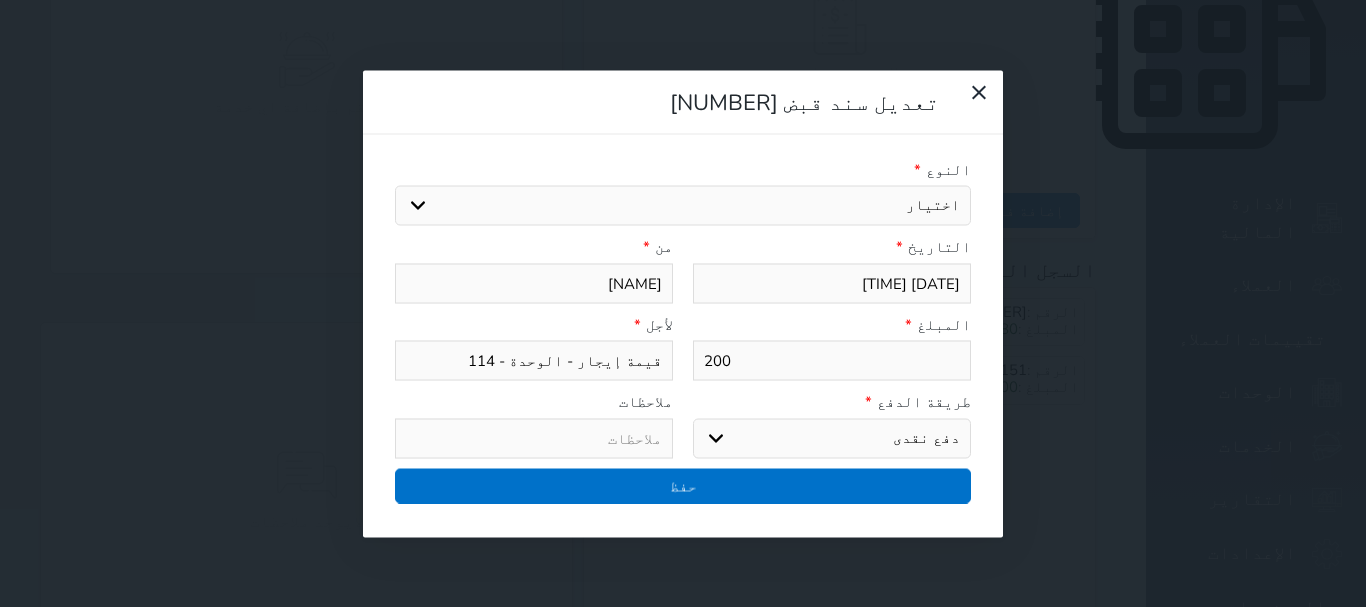 type on "200" 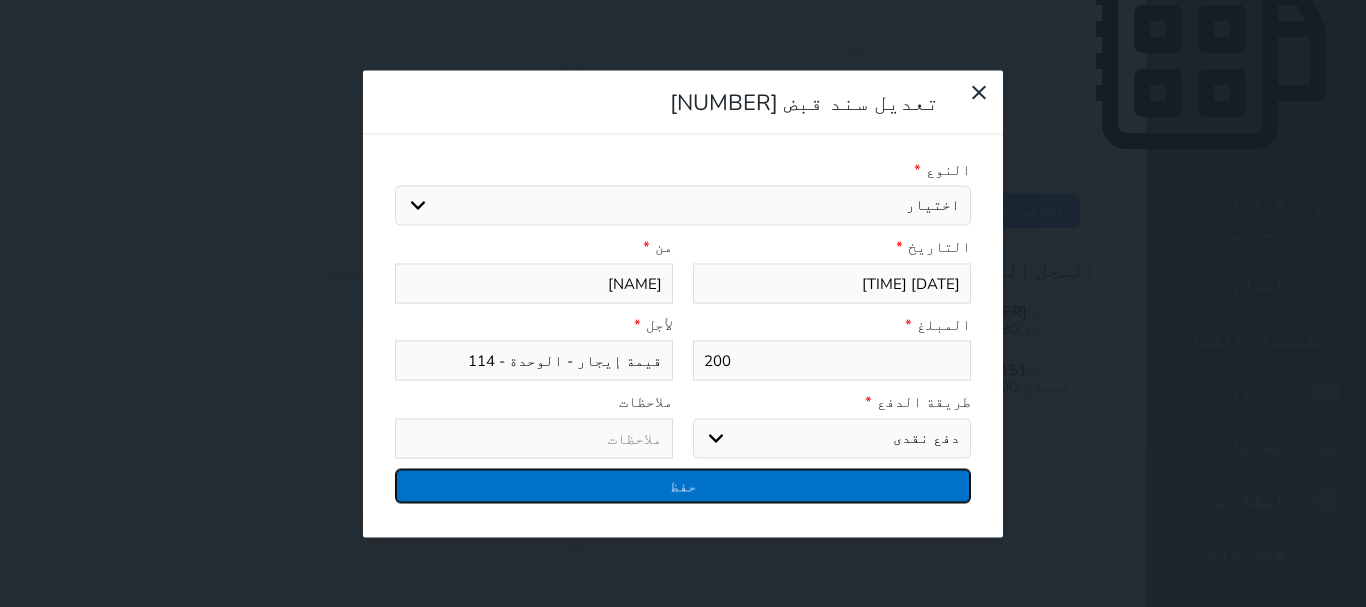 click on "حفظ" at bounding box center (683, 485) 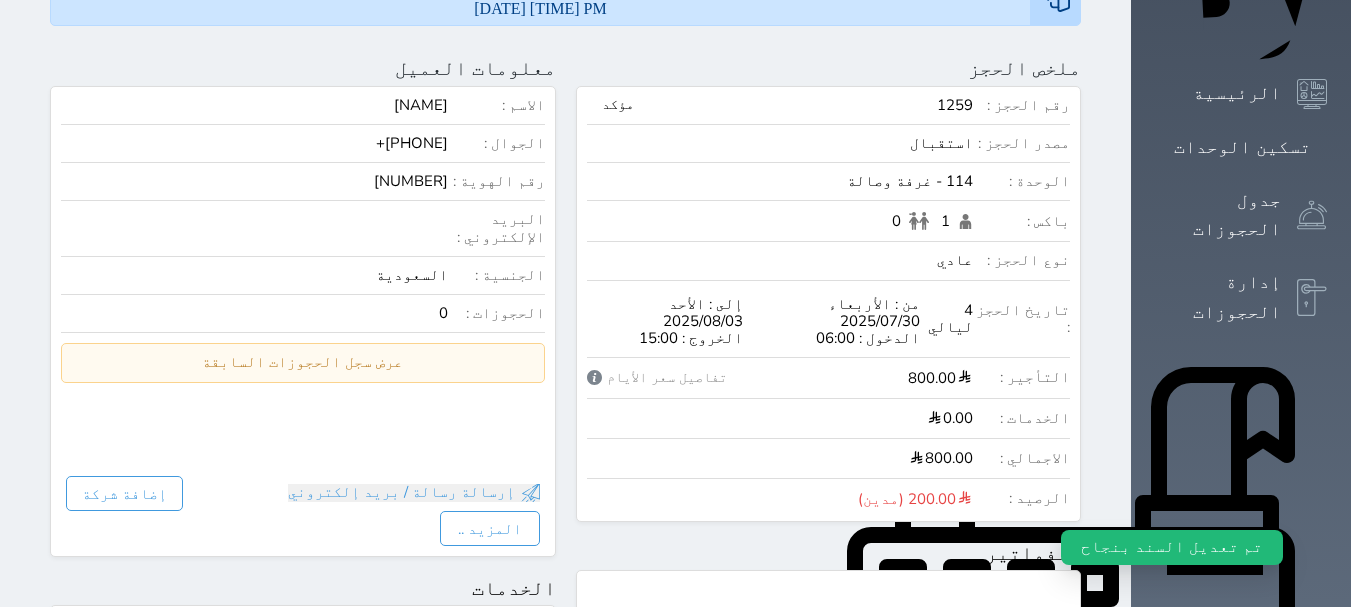 scroll, scrollTop: 300, scrollLeft: 0, axis: vertical 